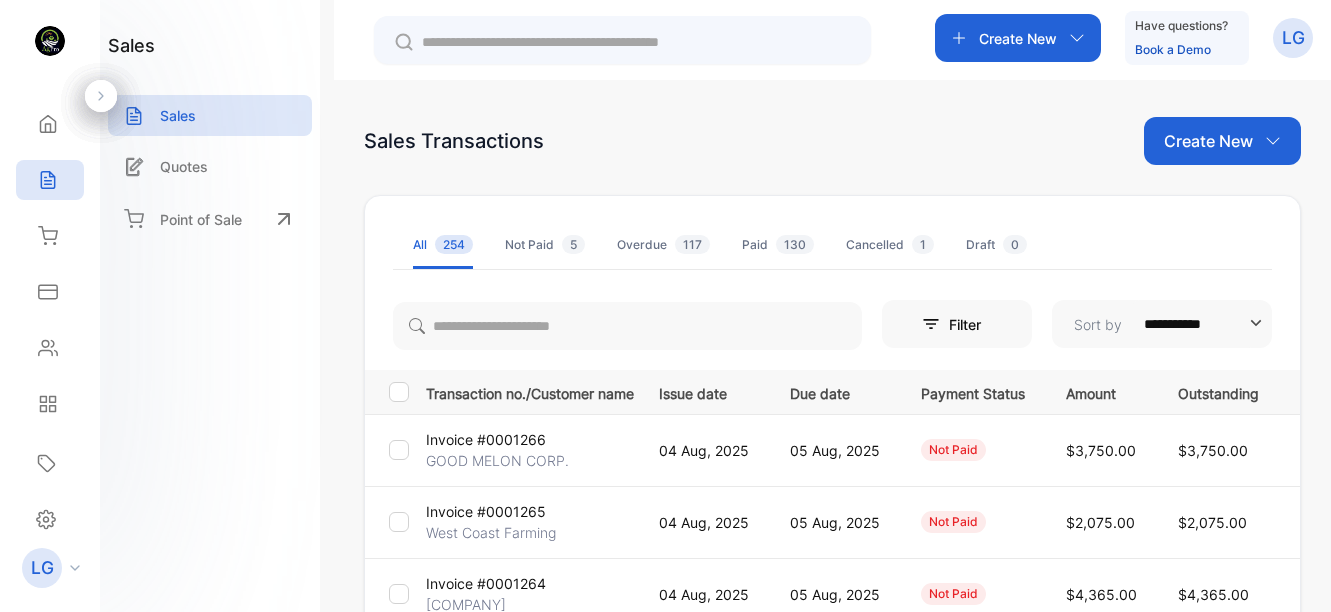 scroll, scrollTop: 0, scrollLeft: 0, axis: both 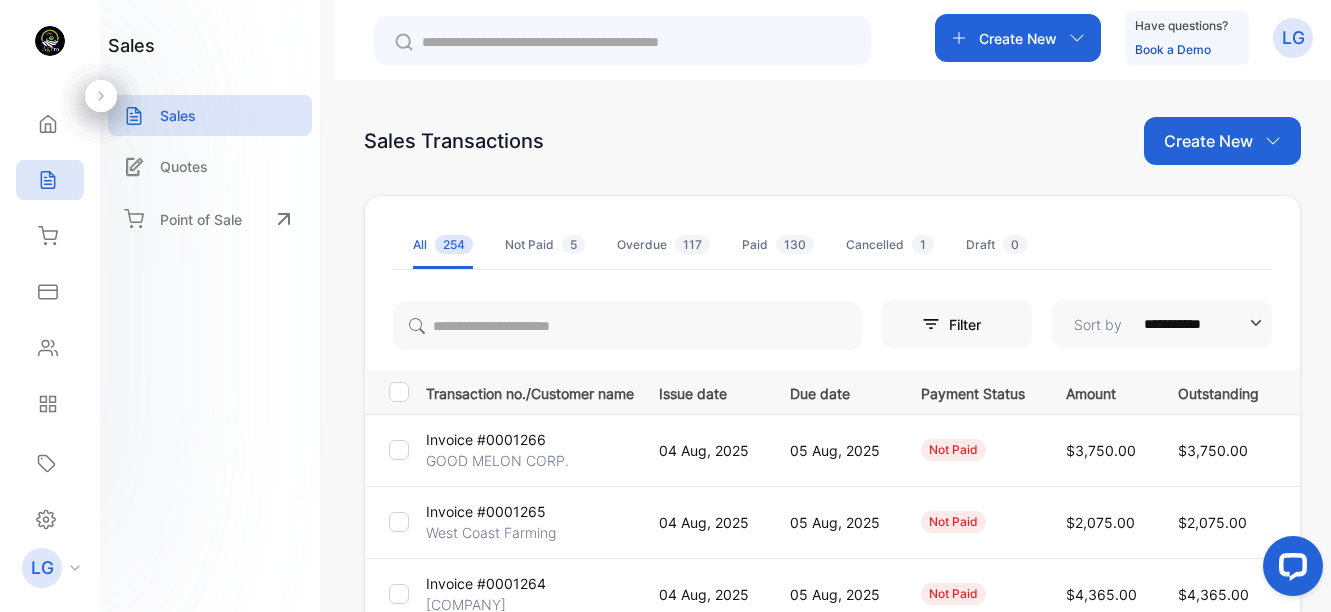 click on "Create New" at bounding box center (1208, 141) 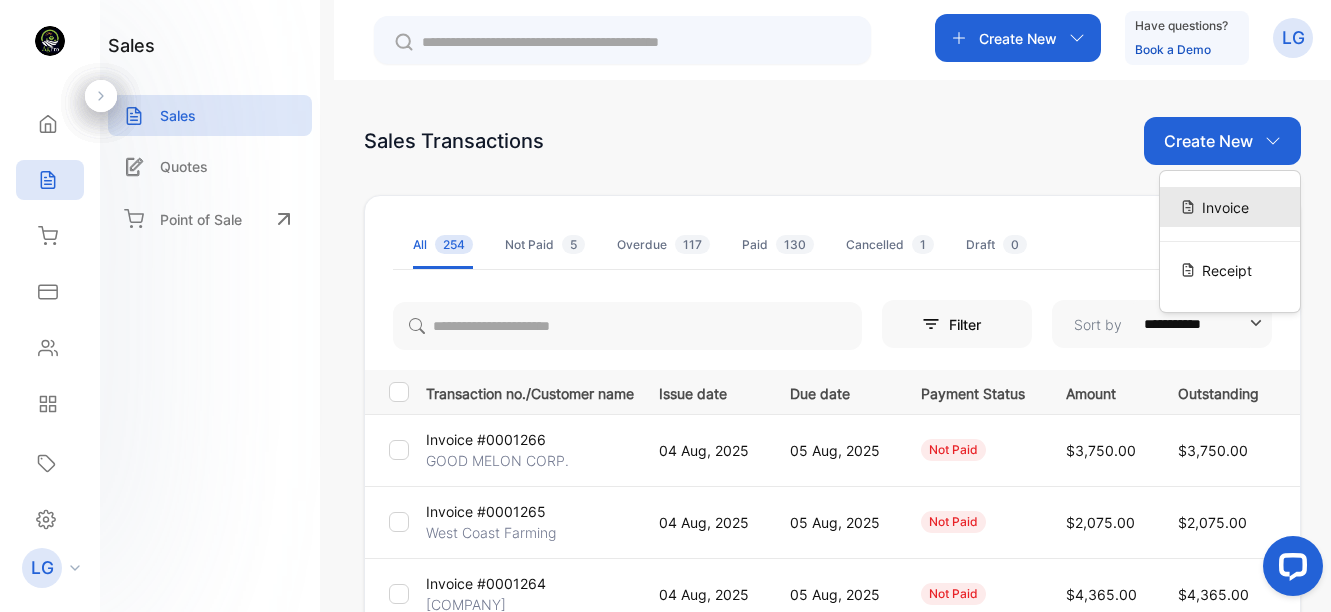 click on "Invoice" at bounding box center [1225, 207] 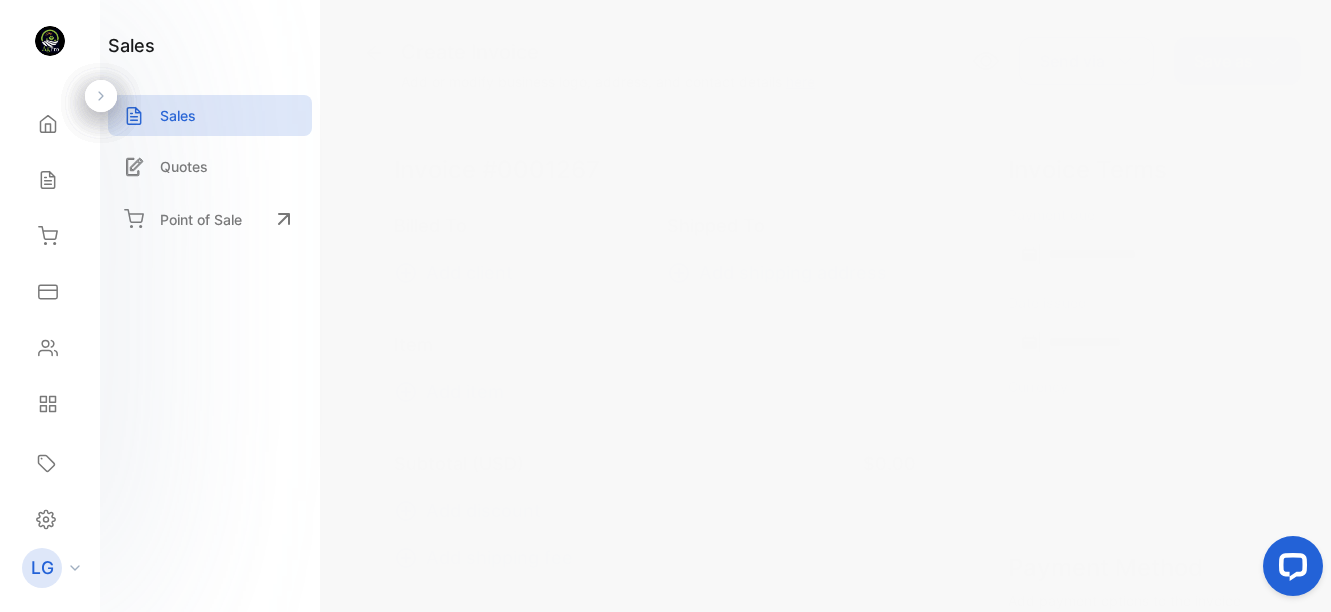 type on "**********" 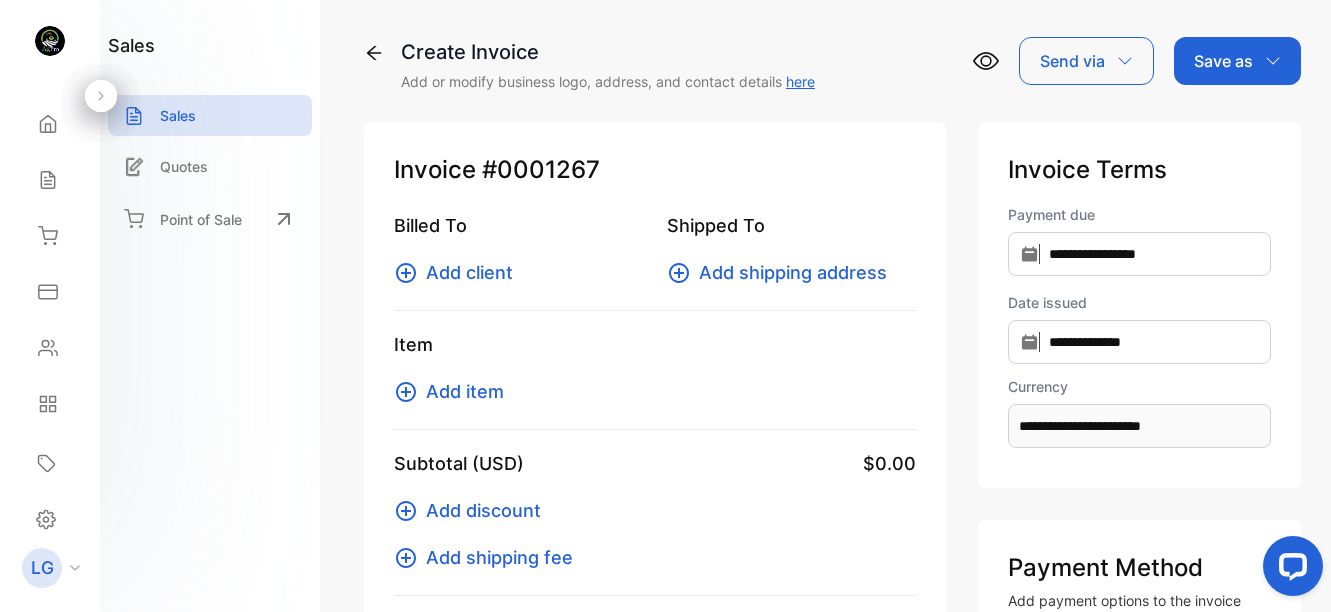 click on "Add client" at bounding box center [469, 272] 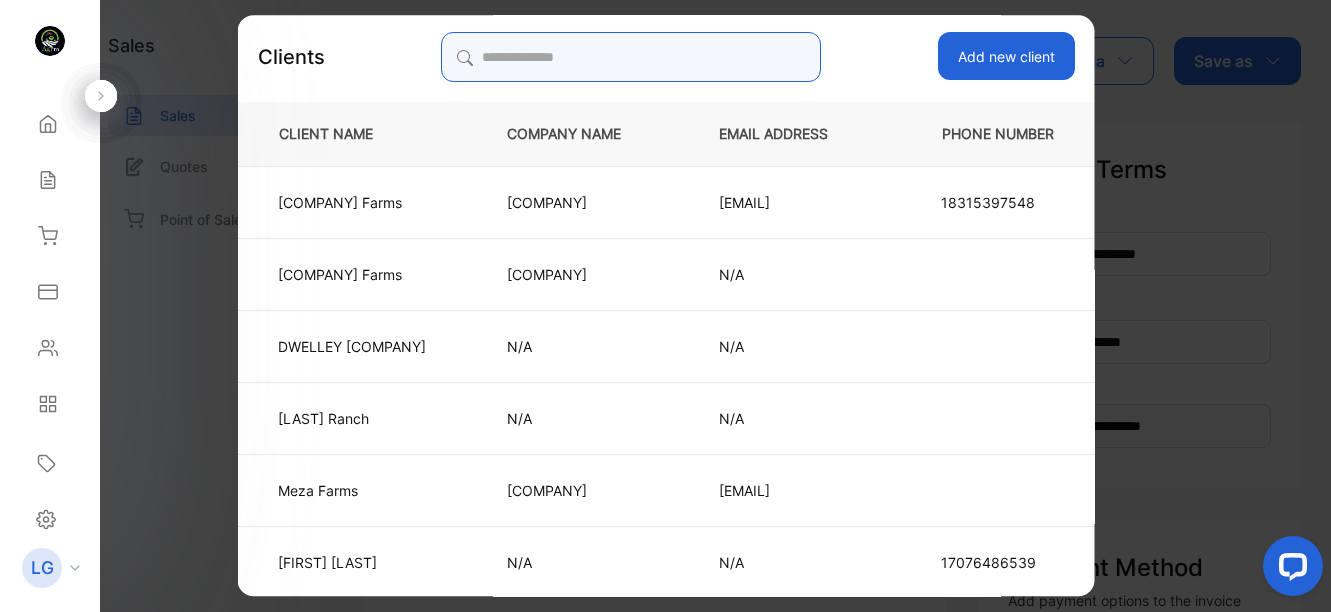 click at bounding box center [631, 57] 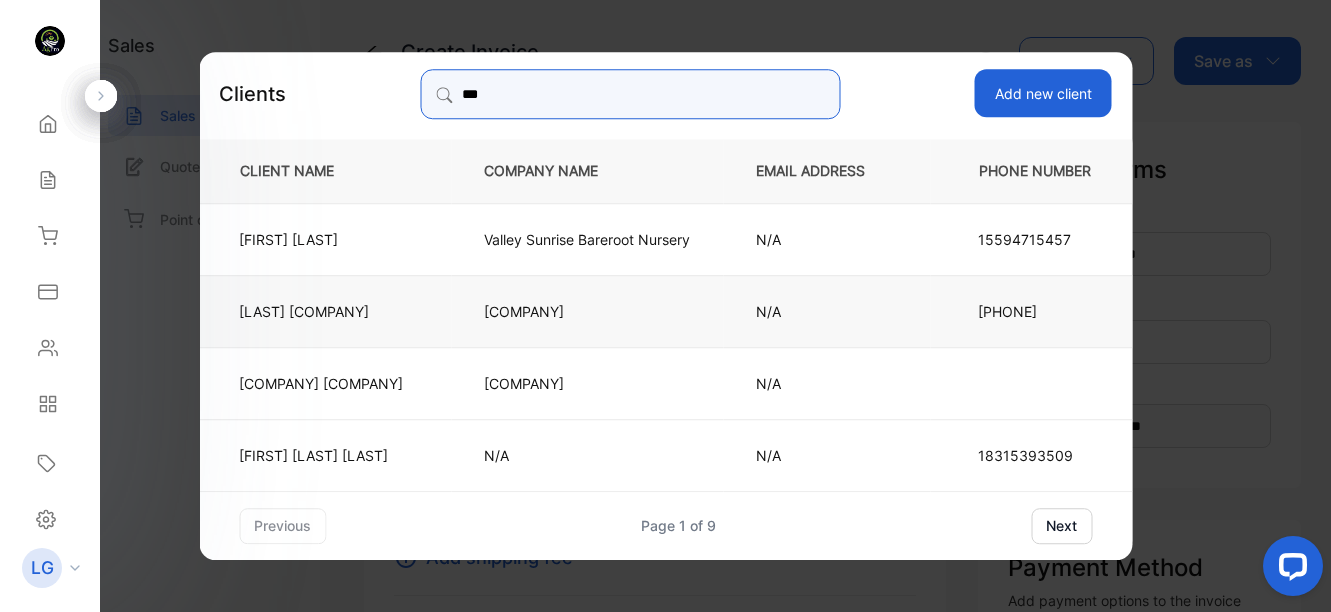 type on "***" 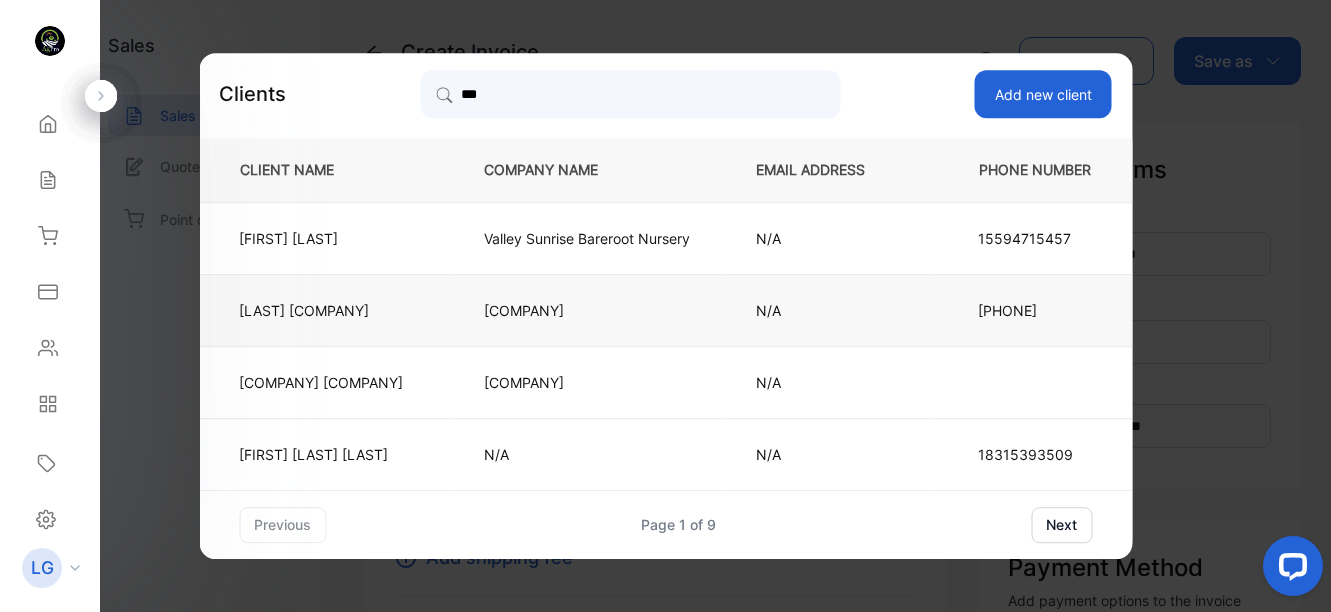 click on "[COMPANY]" at bounding box center (321, 310) 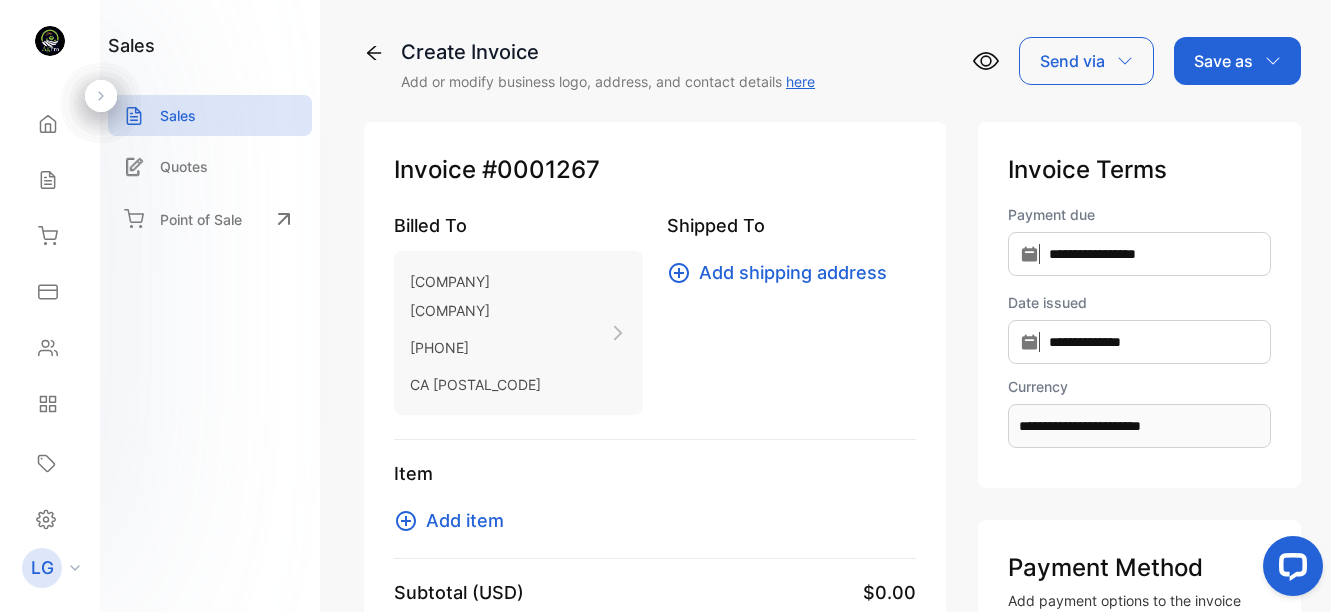 click on "Add item" at bounding box center (465, 520) 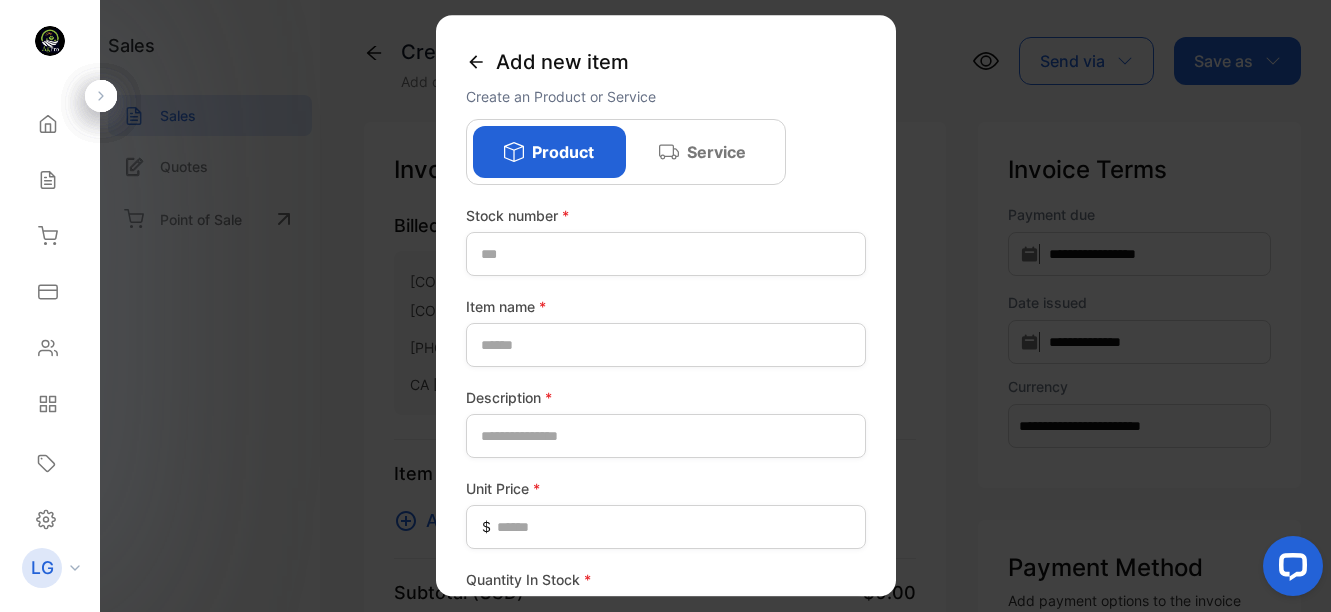click 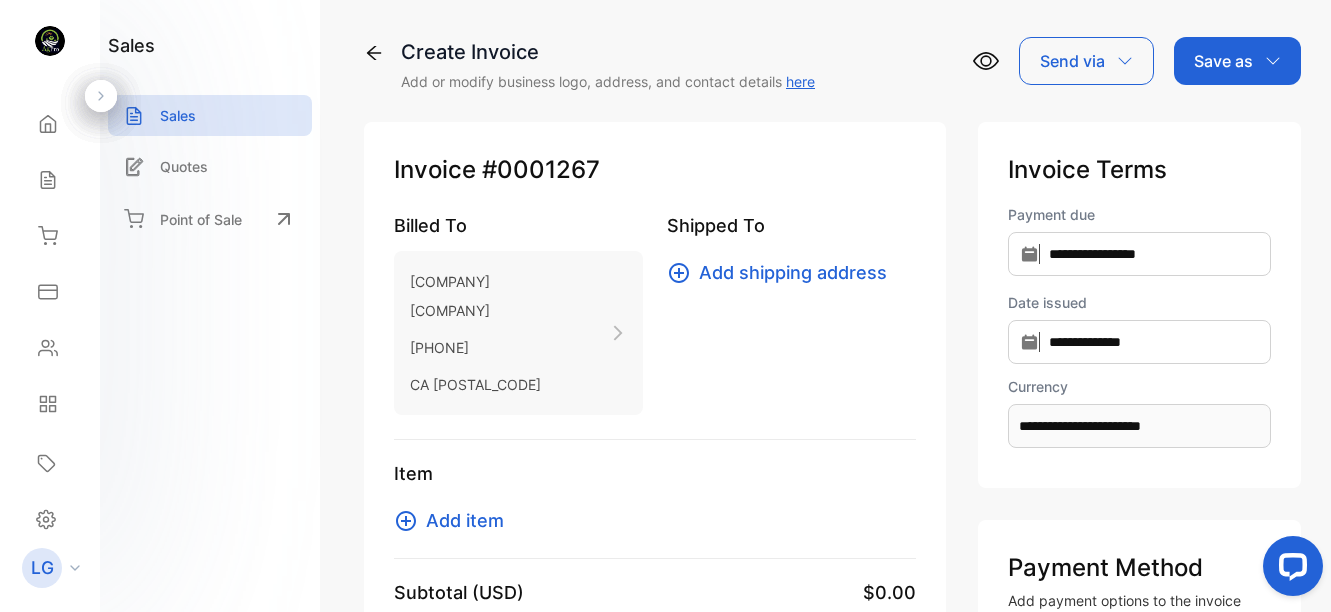 click on "Add item" at bounding box center [465, 520] 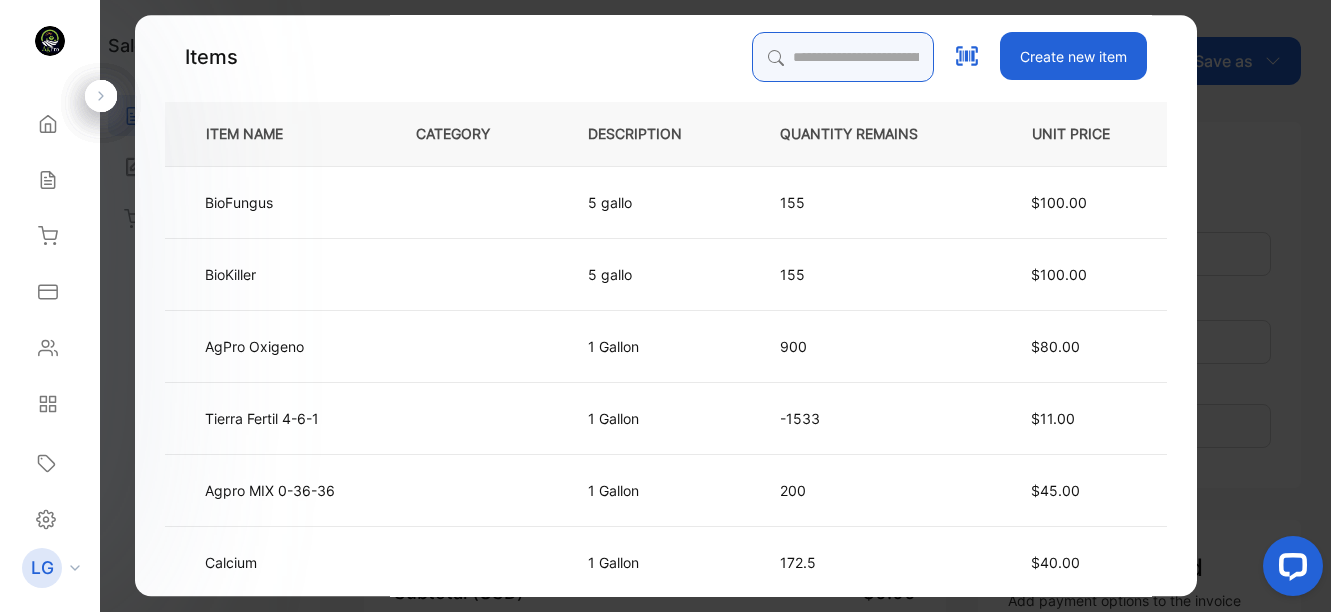 click at bounding box center [843, 57] 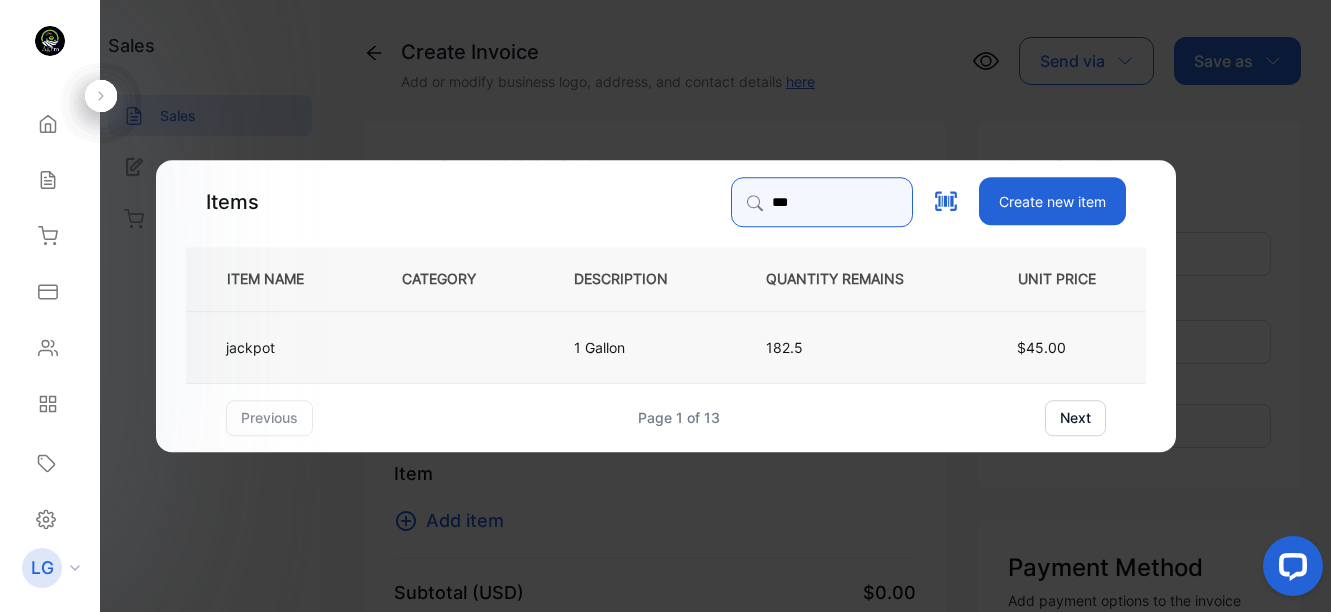 type on "***" 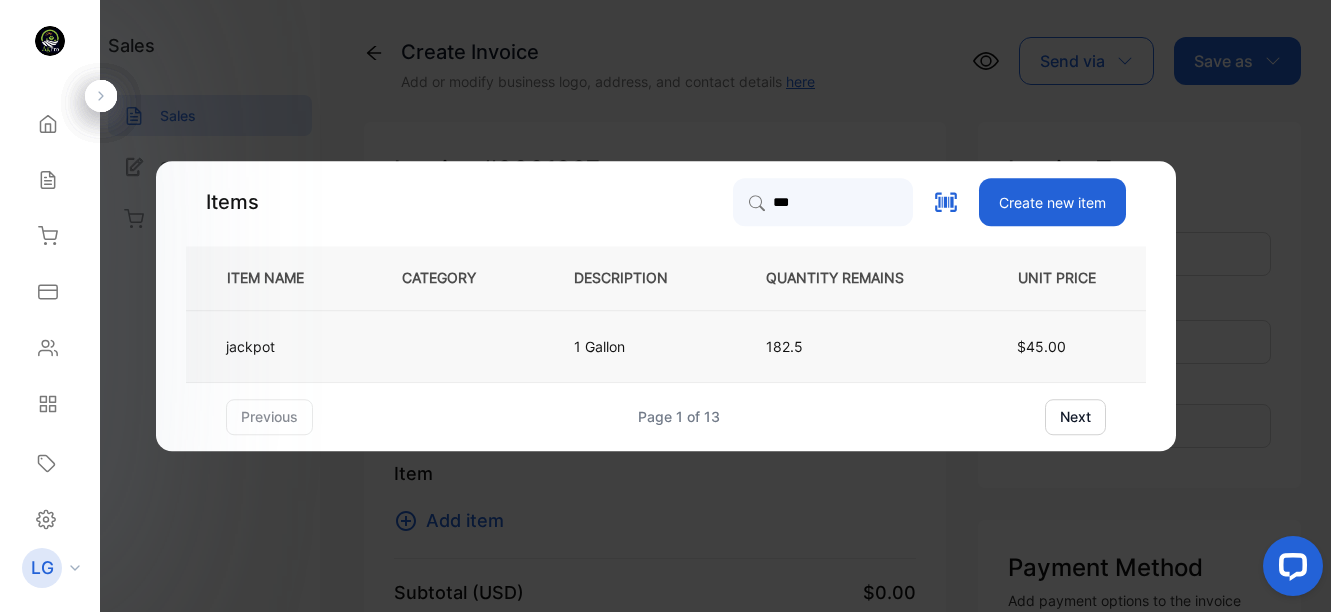 click at bounding box center (455, 346) 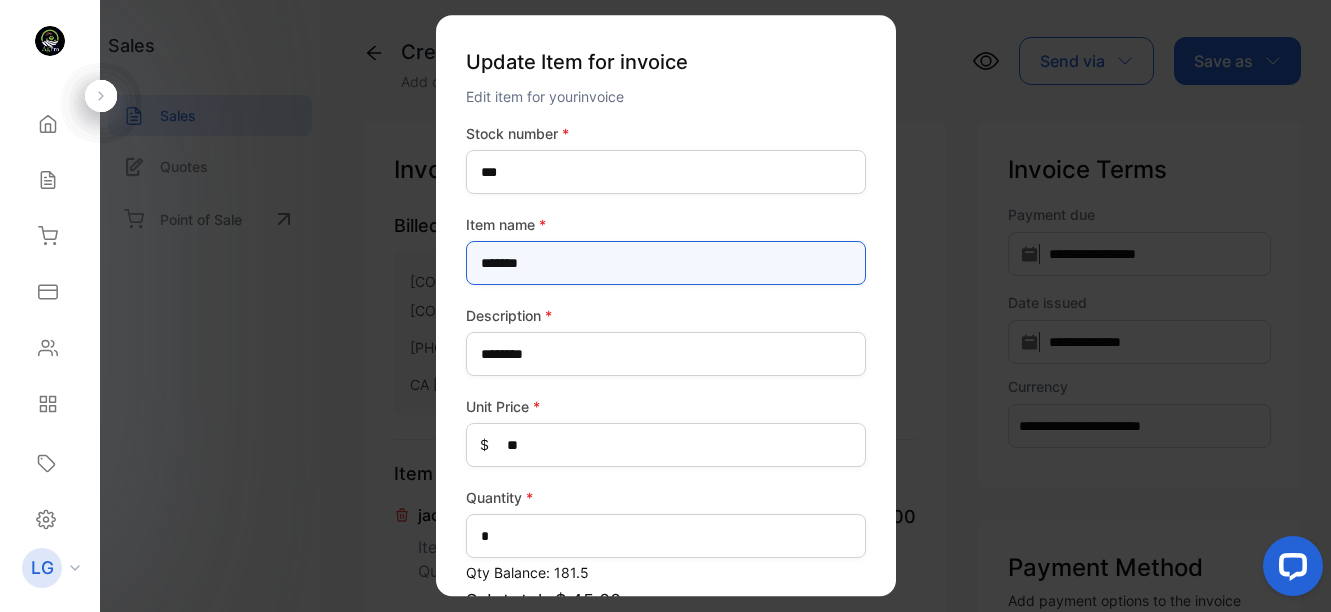 click on "*******" at bounding box center [666, 263] 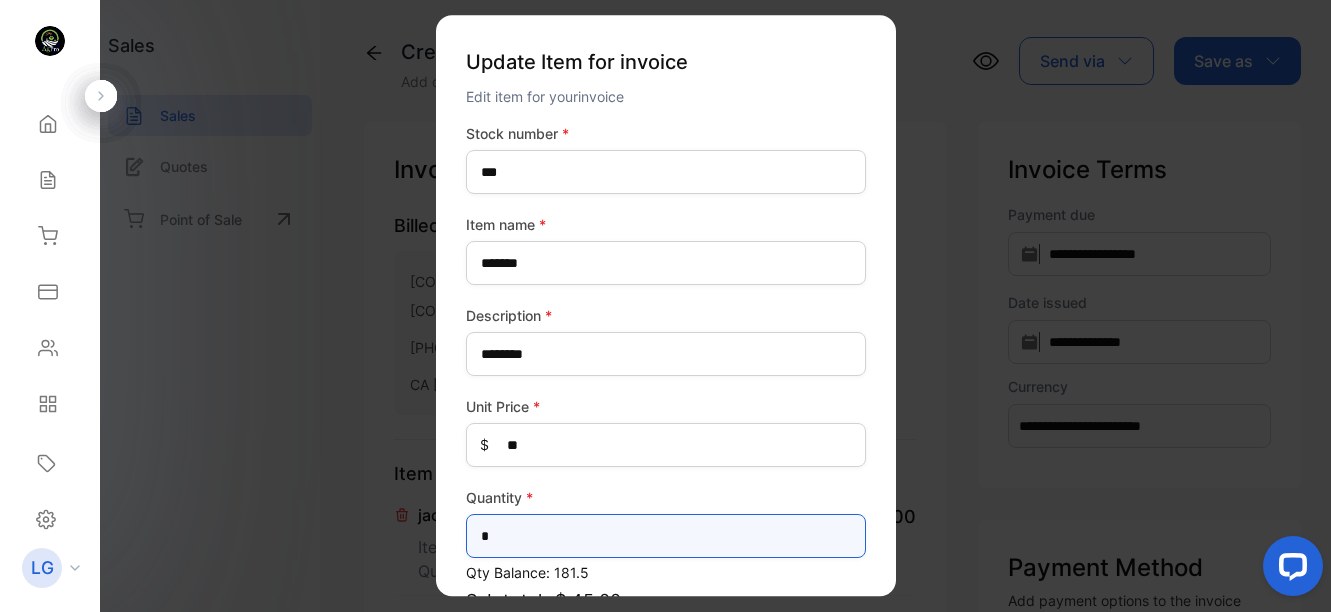 click on "*" at bounding box center [666, 536] 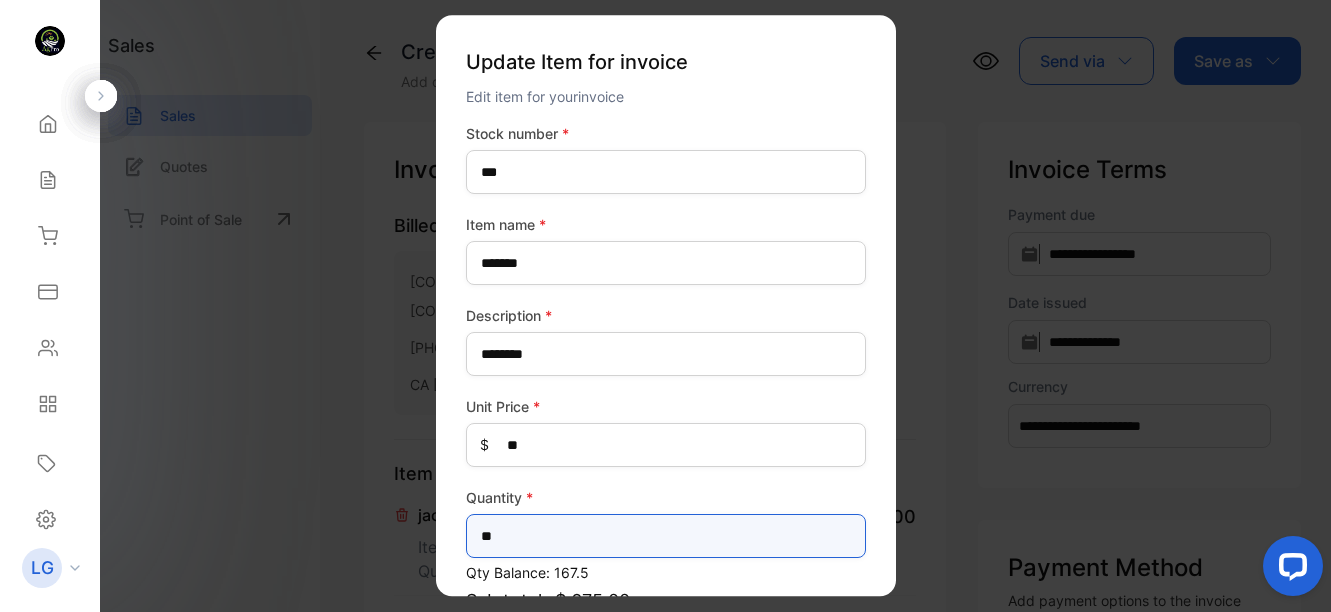 scroll, scrollTop: 210, scrollLeft: 0, axis: vertical 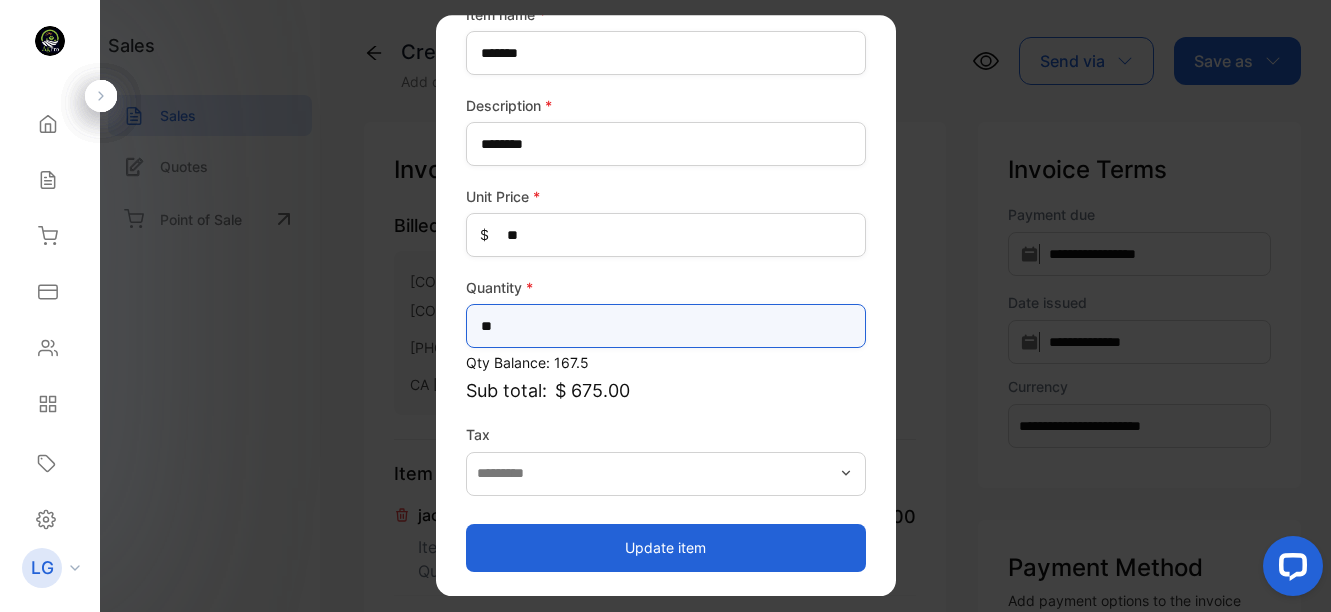 type on "**" 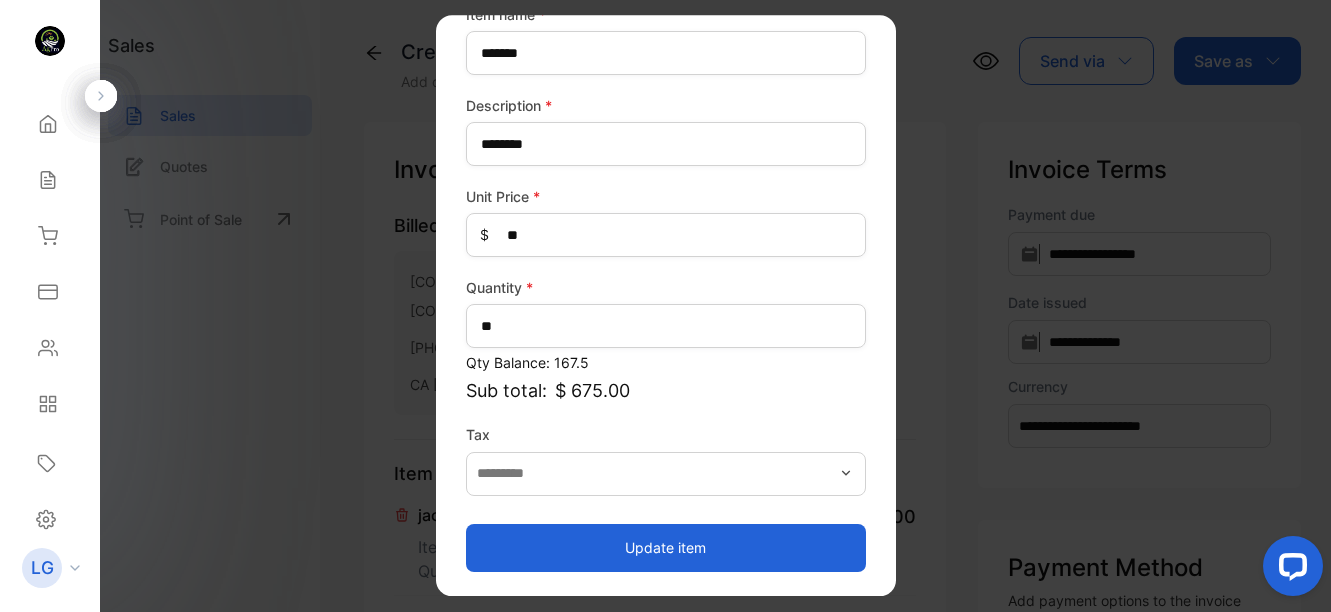 click on "Update item" at bounding box center (666, 548) 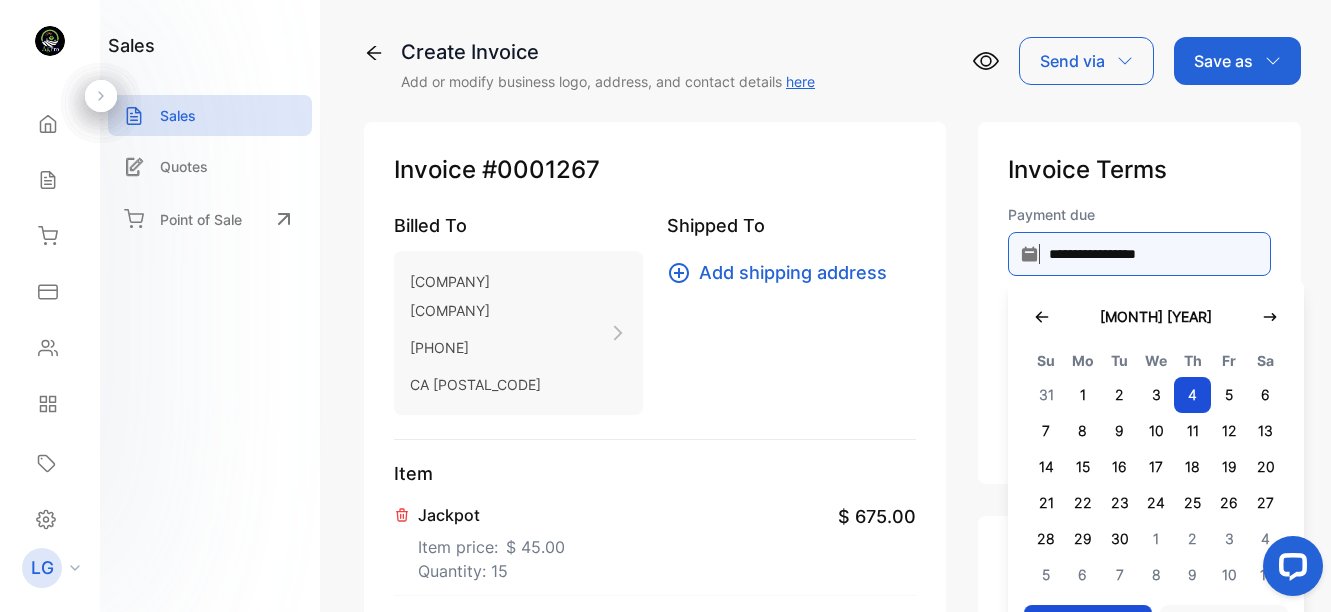 click on "**********" at bounding box center (1139, 254) 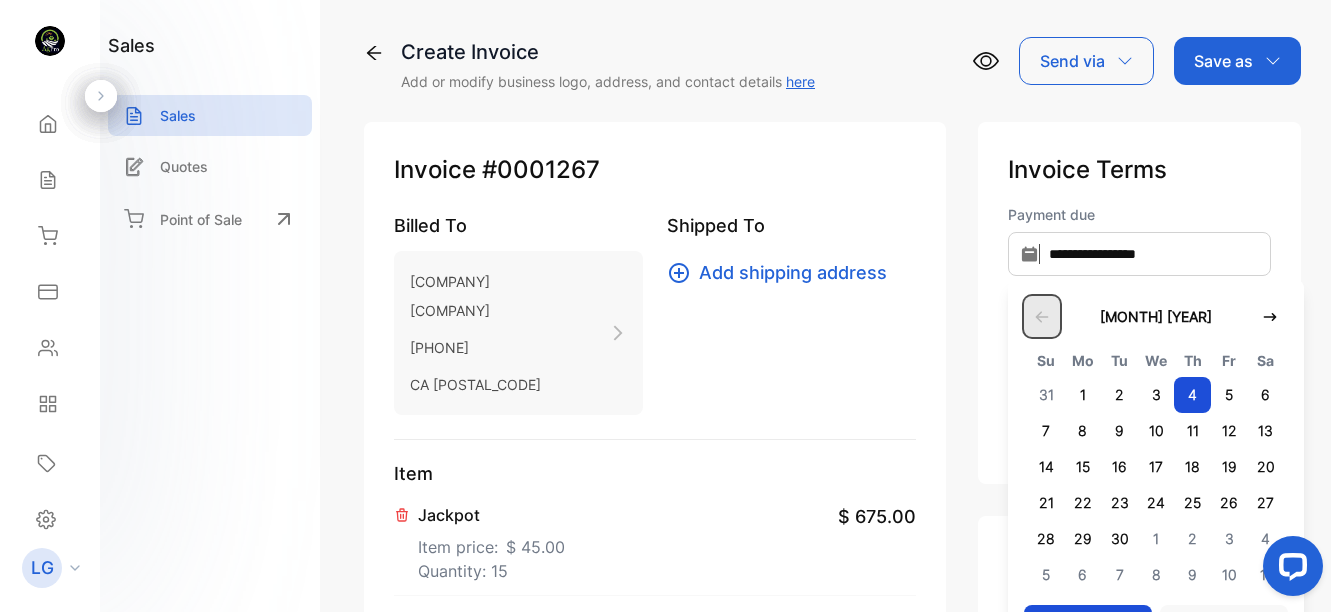 click 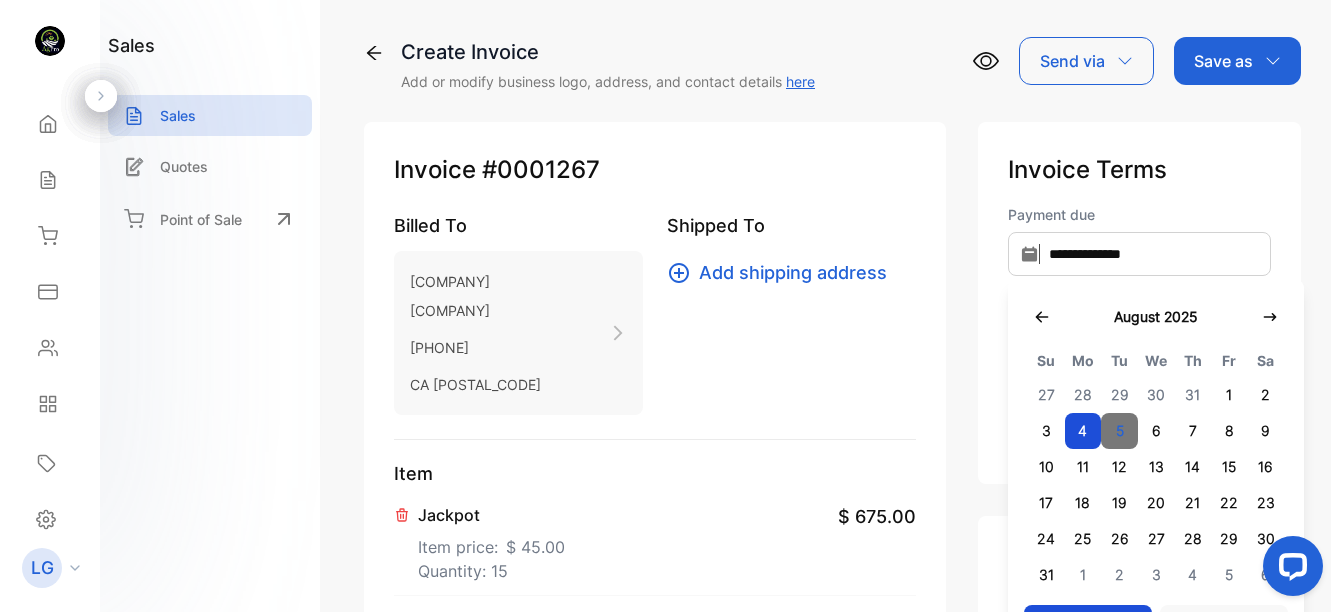 click on "5" at bounding box center [1119, 431] 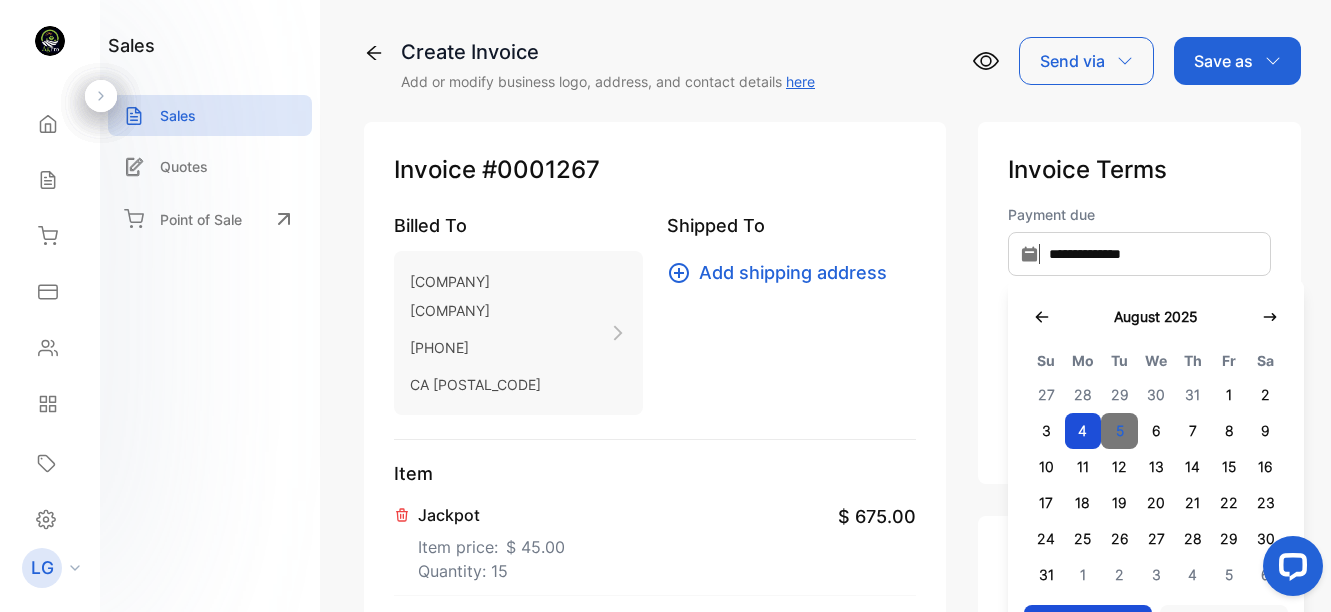 type on "**********" 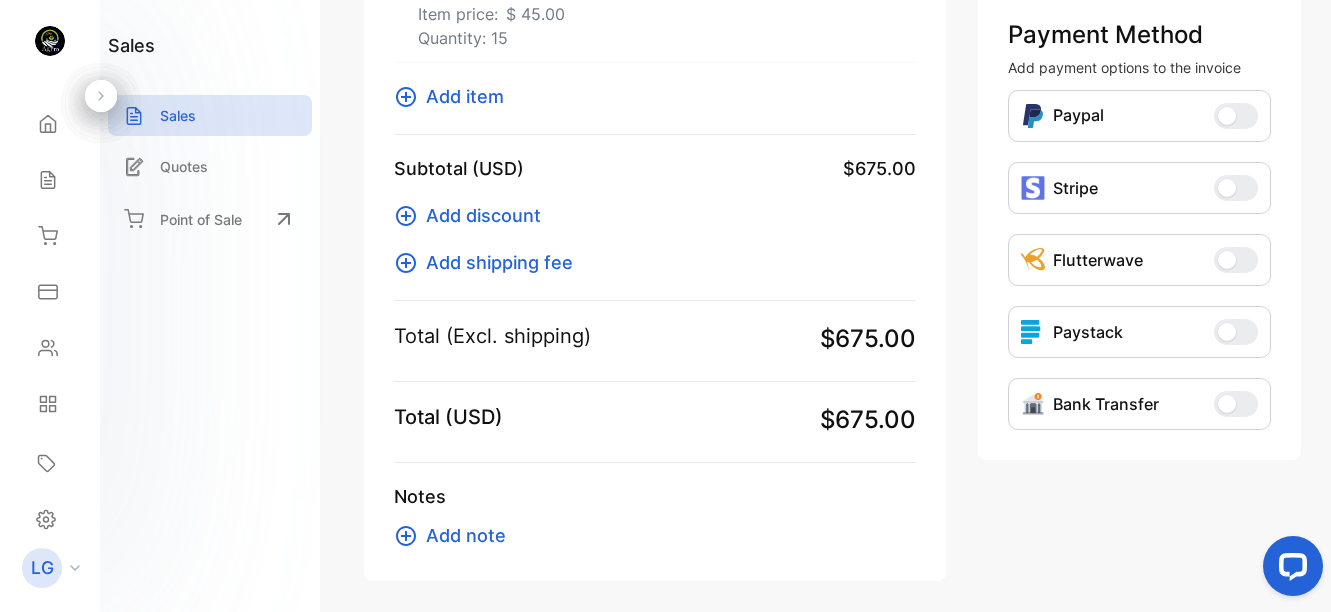 scroll, scrollTop: 536, scrollLeft: 0, axis: vertical 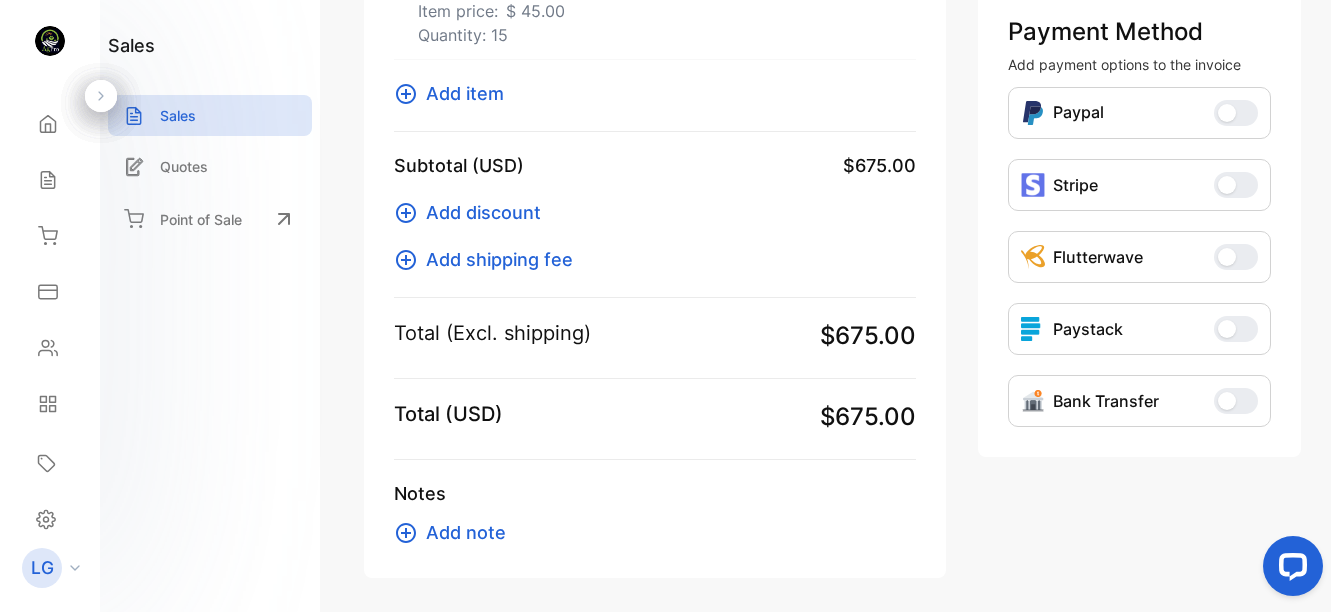click on "Add item" at bounding box center [465, 93] 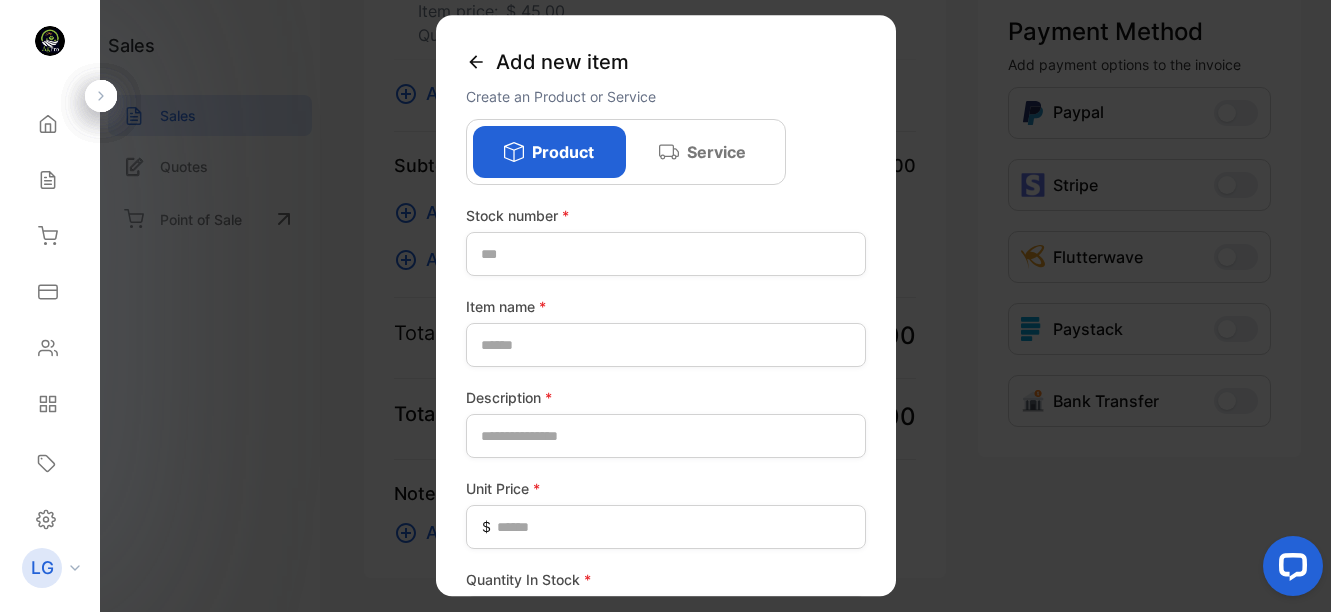 click 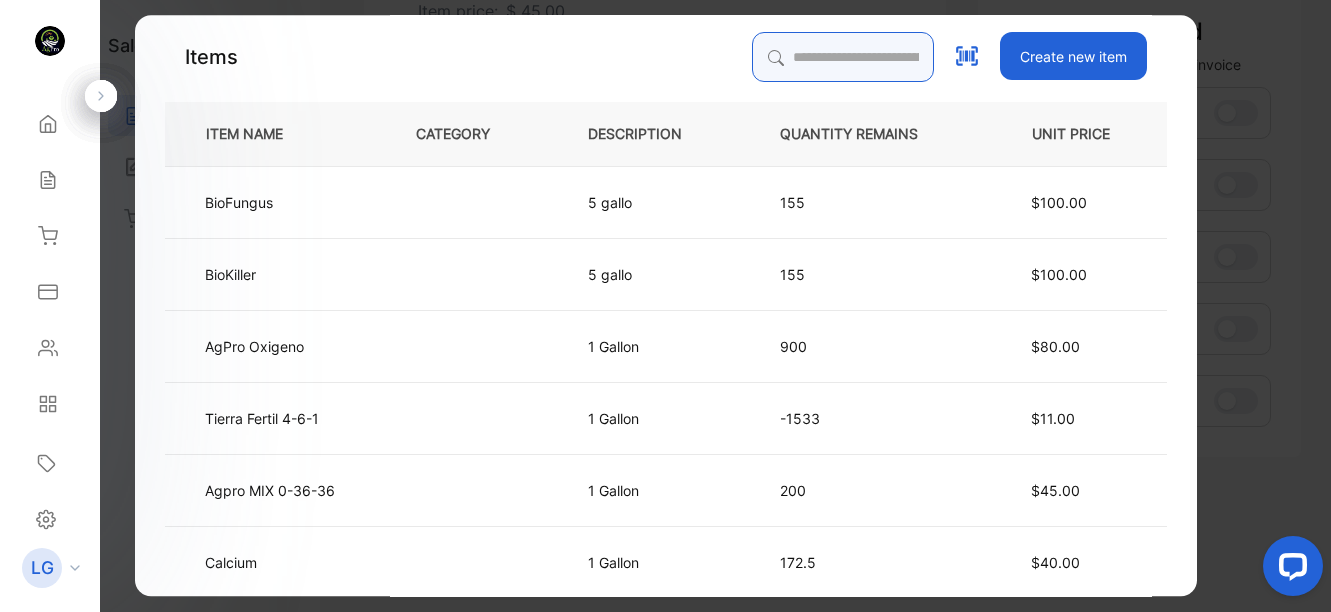 click at bounding box center (843, 57) 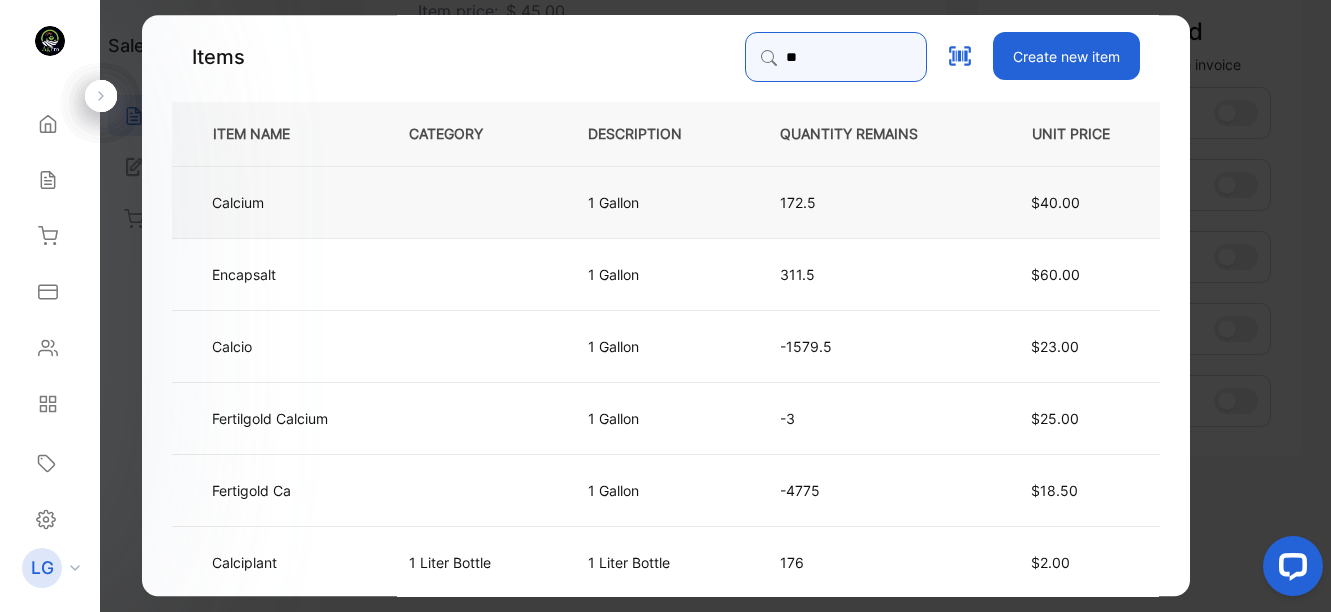 type on "**" 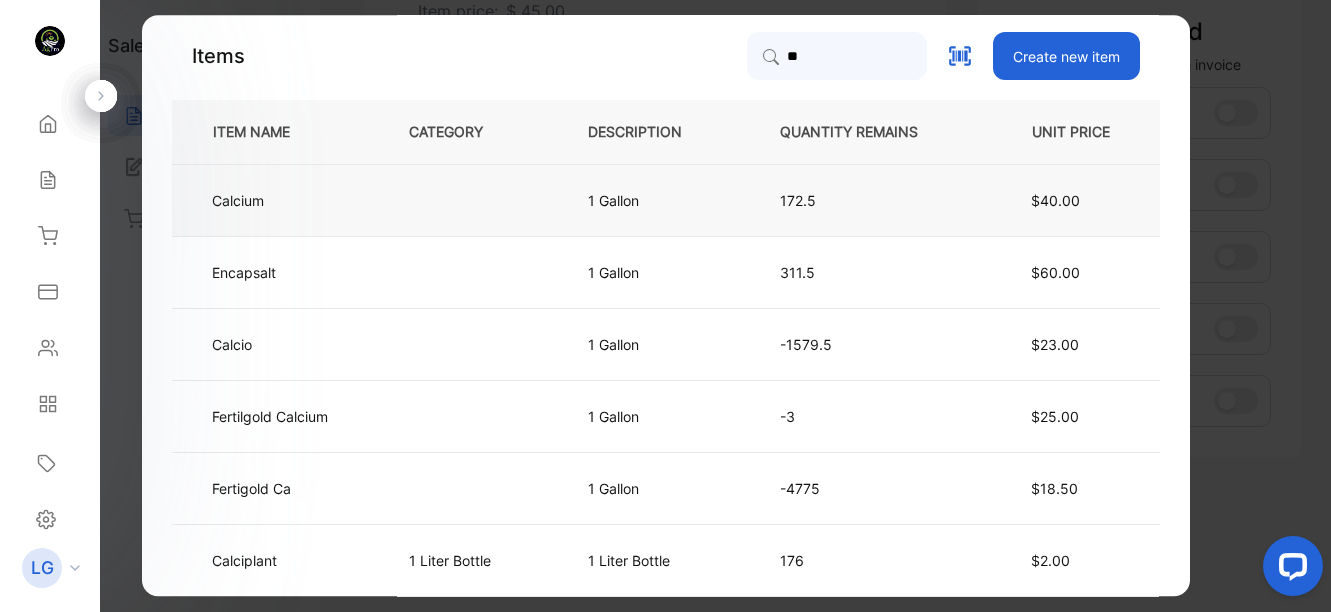 click at bounding box center [465, 200] 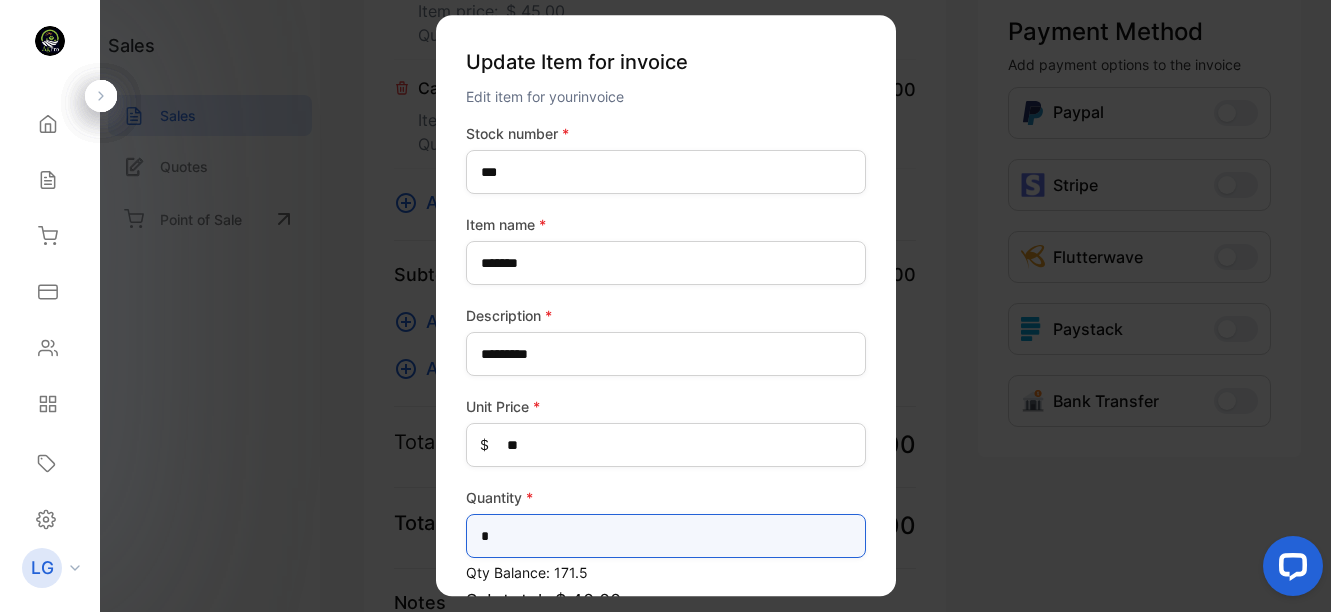 click on "*" at bounding box center [666, 536] 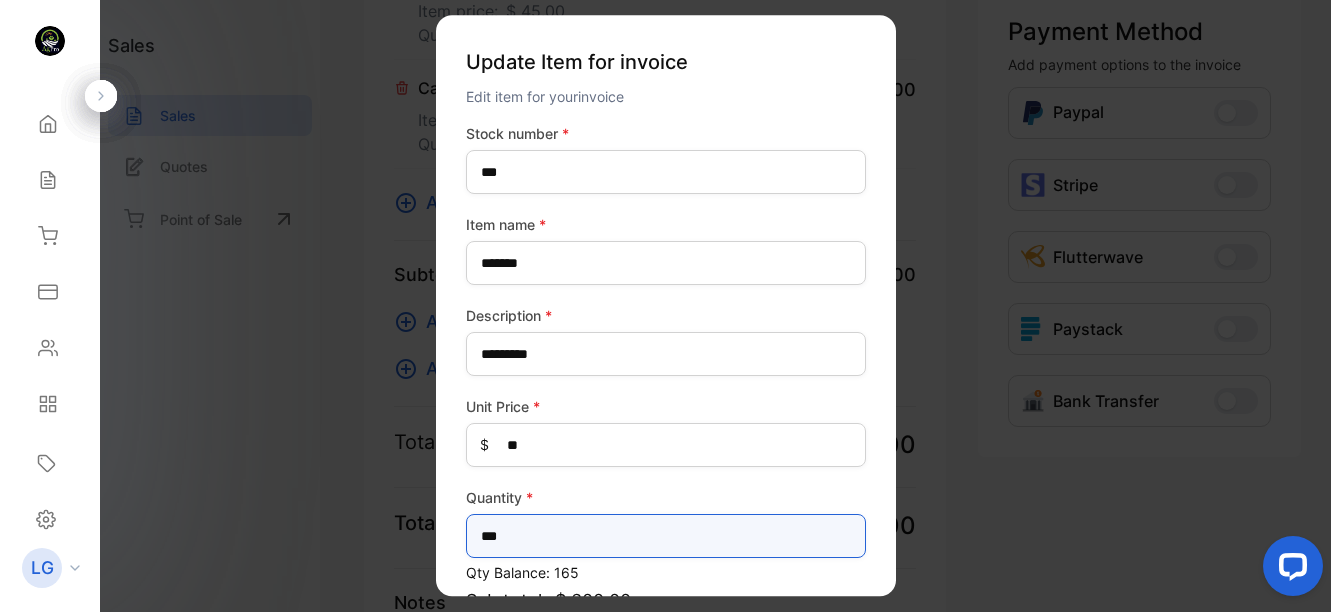 scroll, scrollTop: 210, scrollLeft: 0, axis: vertical 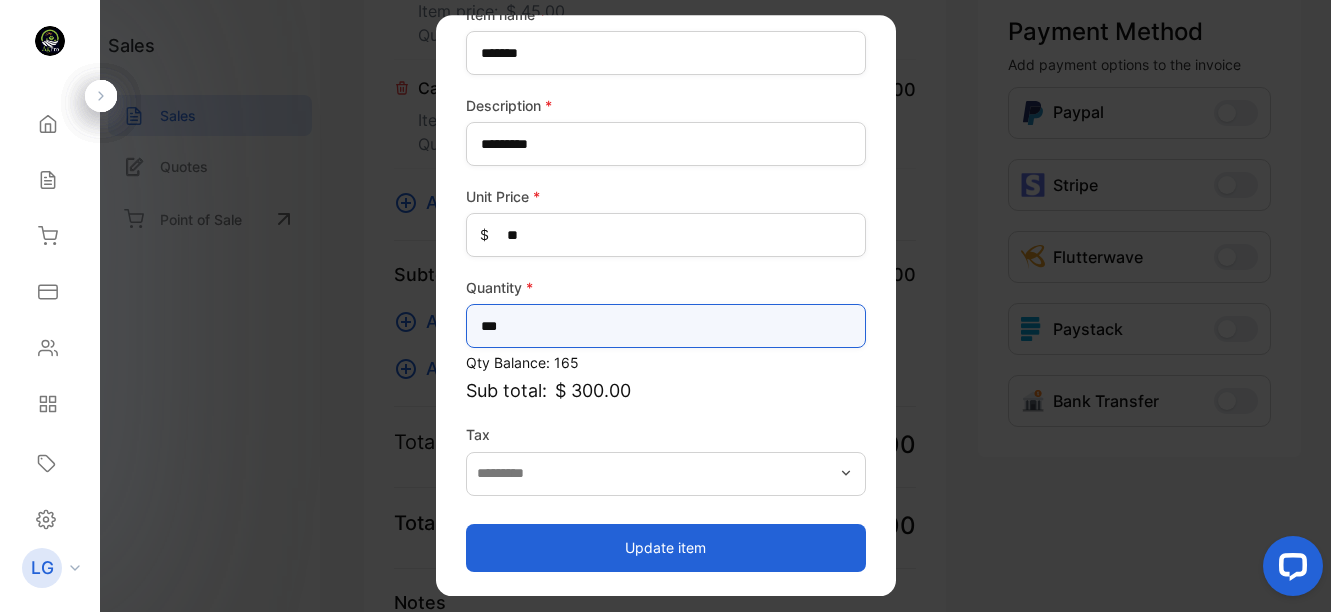type on "***" 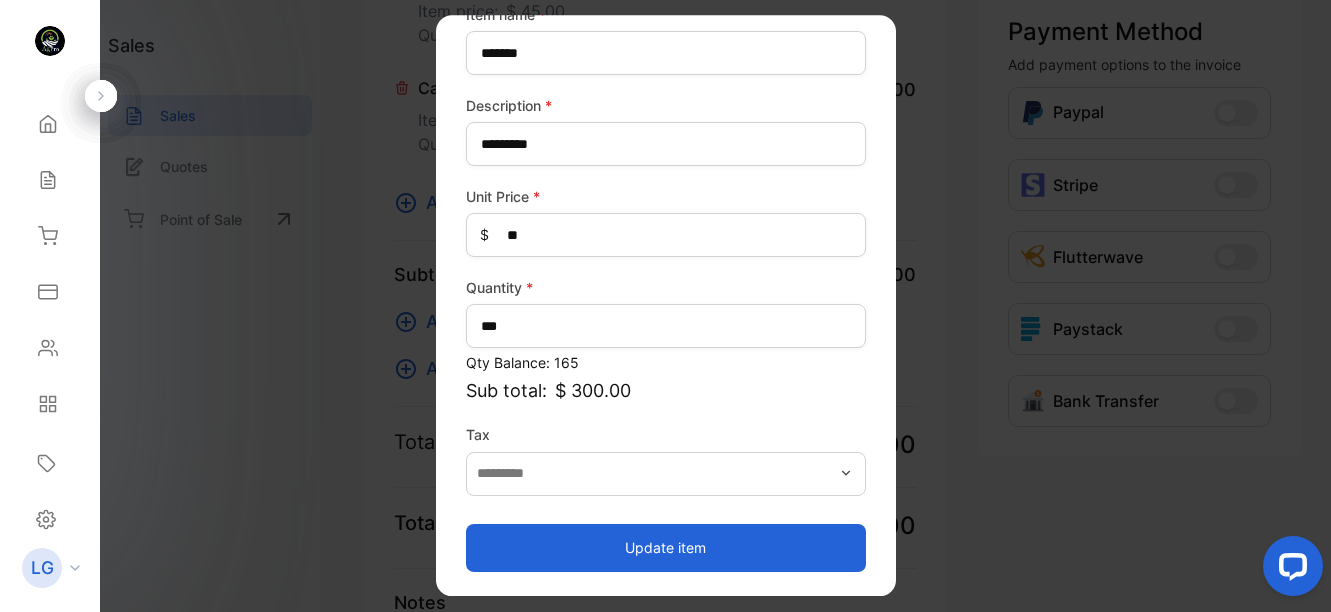 click on "Update item" at bounding box center [666, 548] 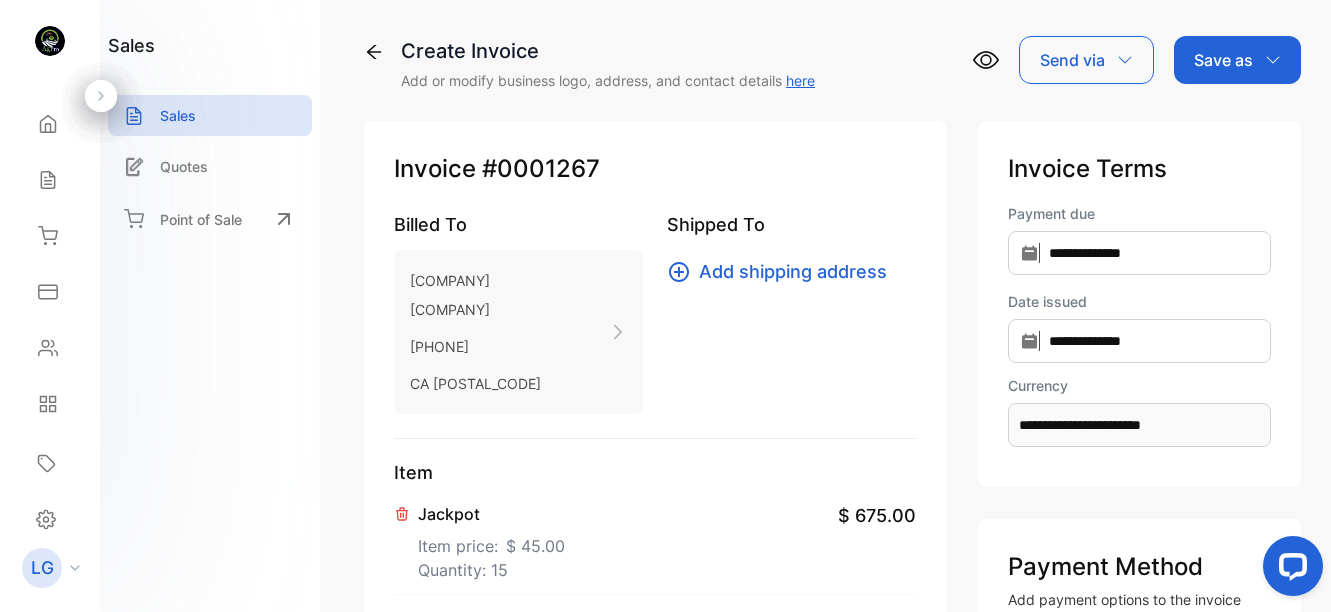 scroll, scrollTop: 0, scrollLeft: 0, axis: both 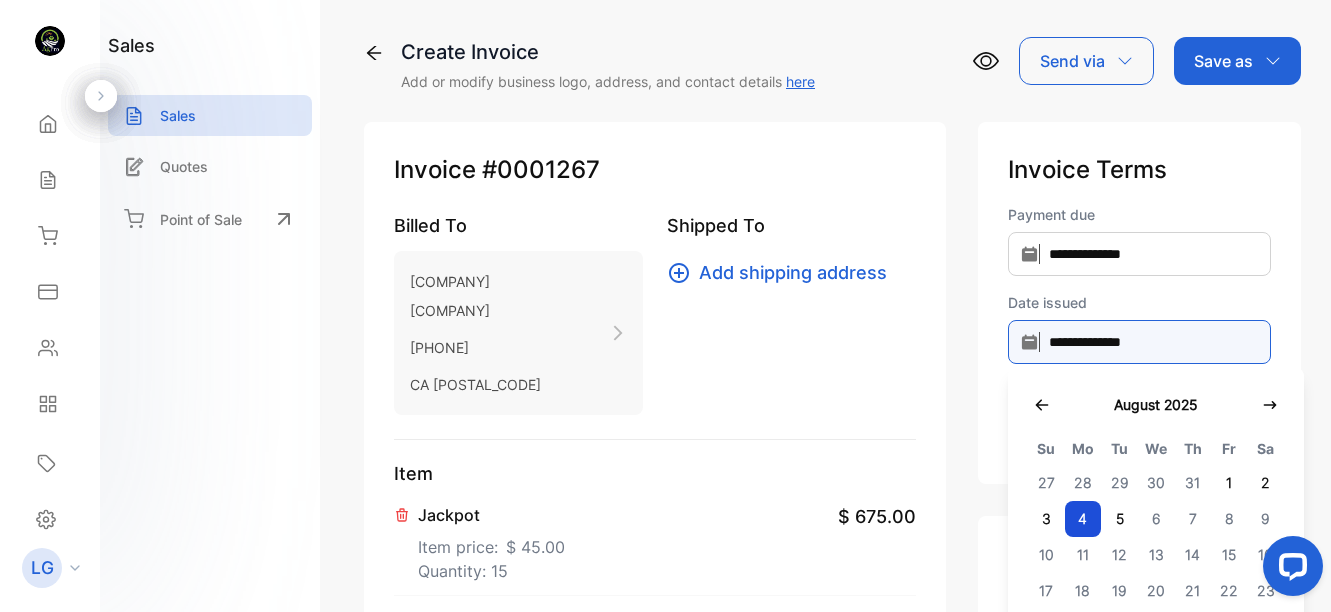 click on "**********" at bounding box center (1139, 342) 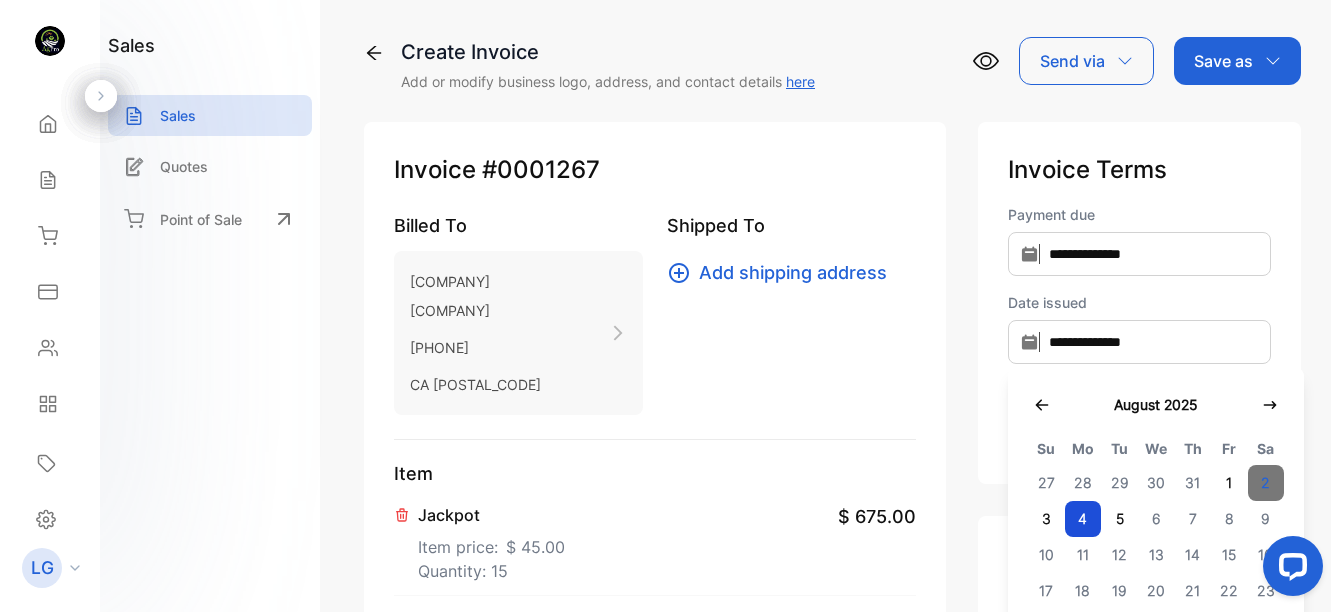 click on "2" at bounding box center (1266, 483) 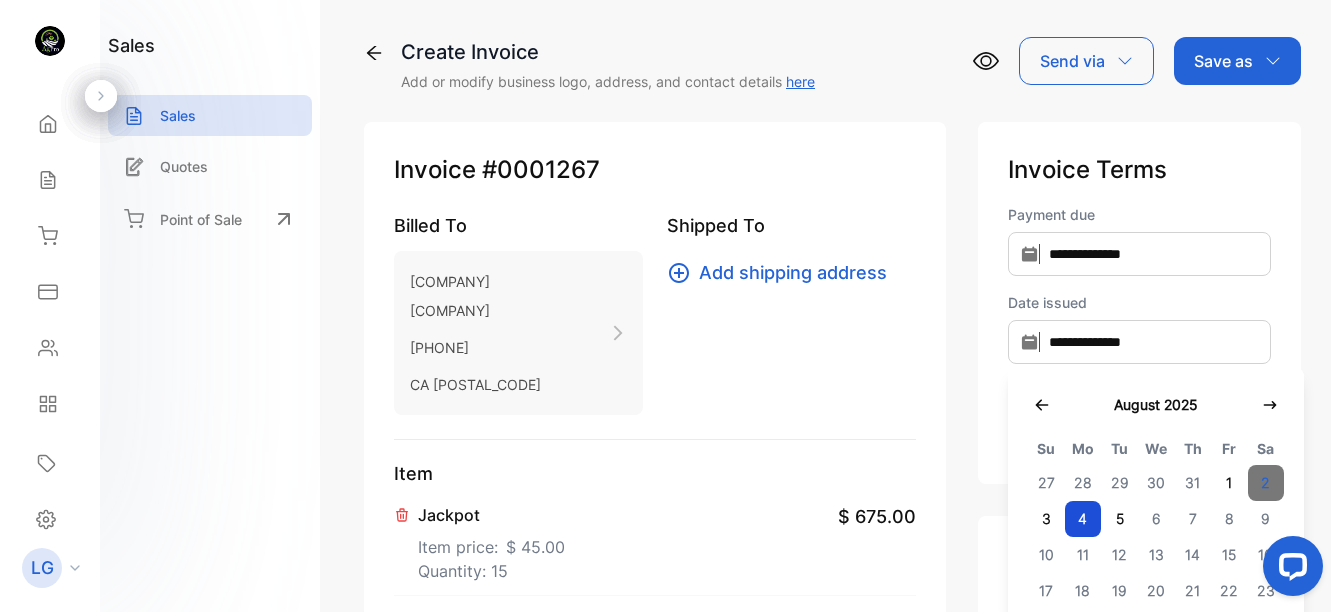 type on "**********" 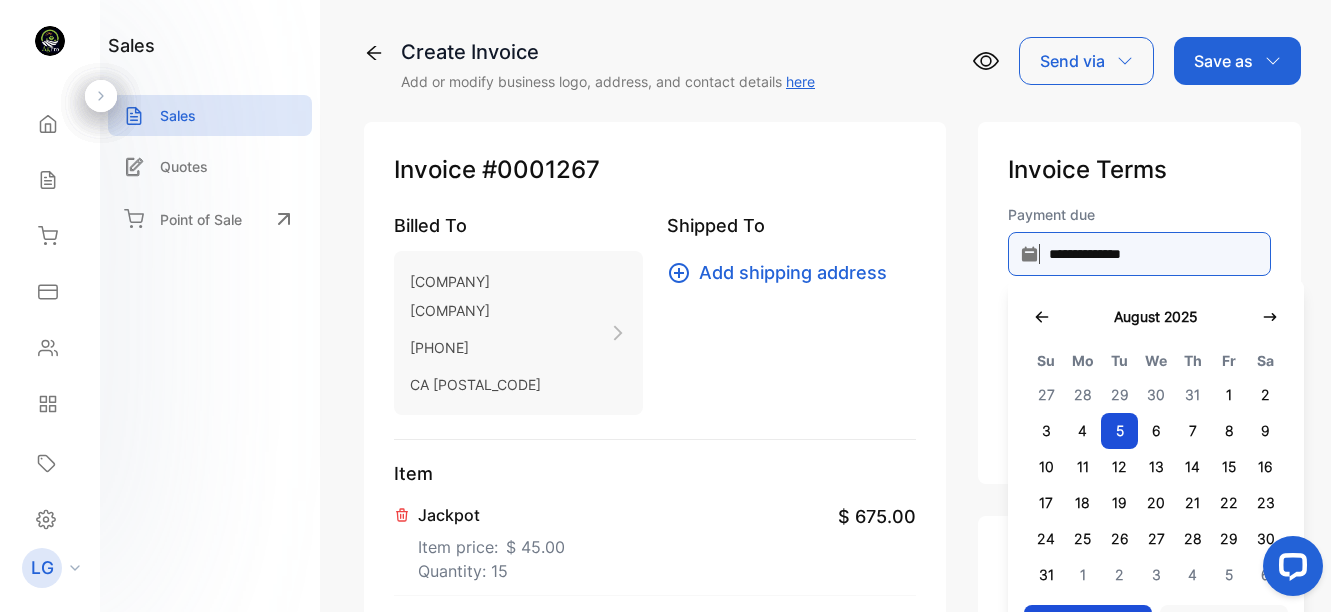 click on "**********" at bounding box center (1139, 254) 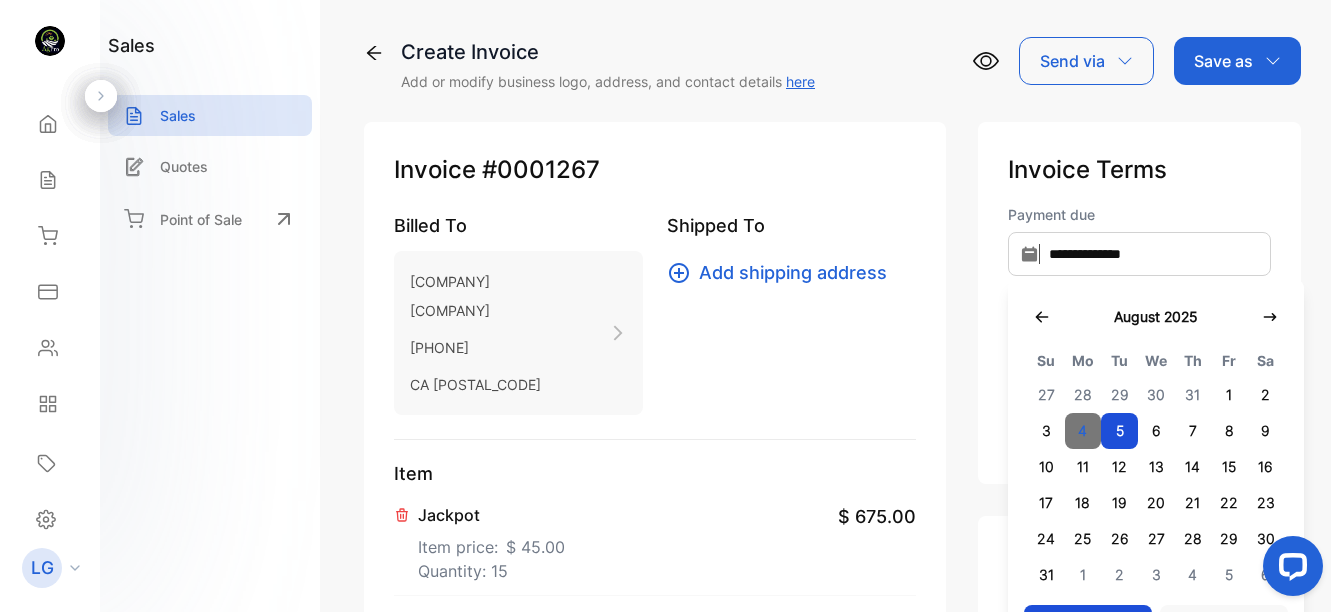 click on "4" at bounding box center [1083, 431] 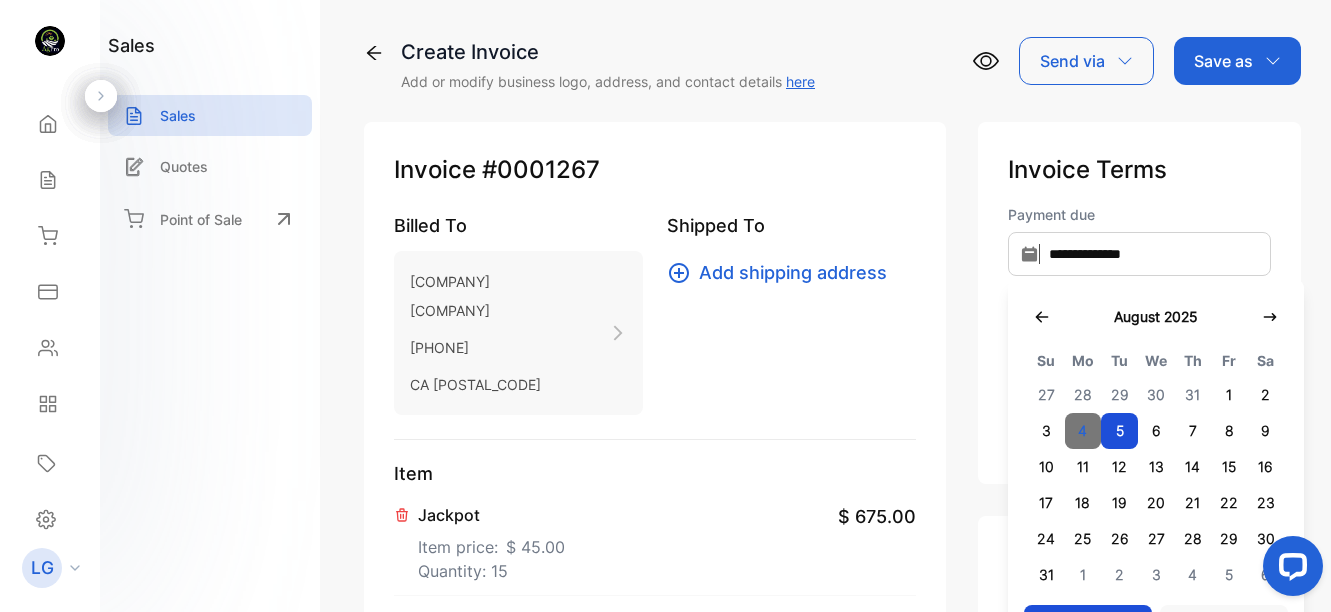 type on "**********" 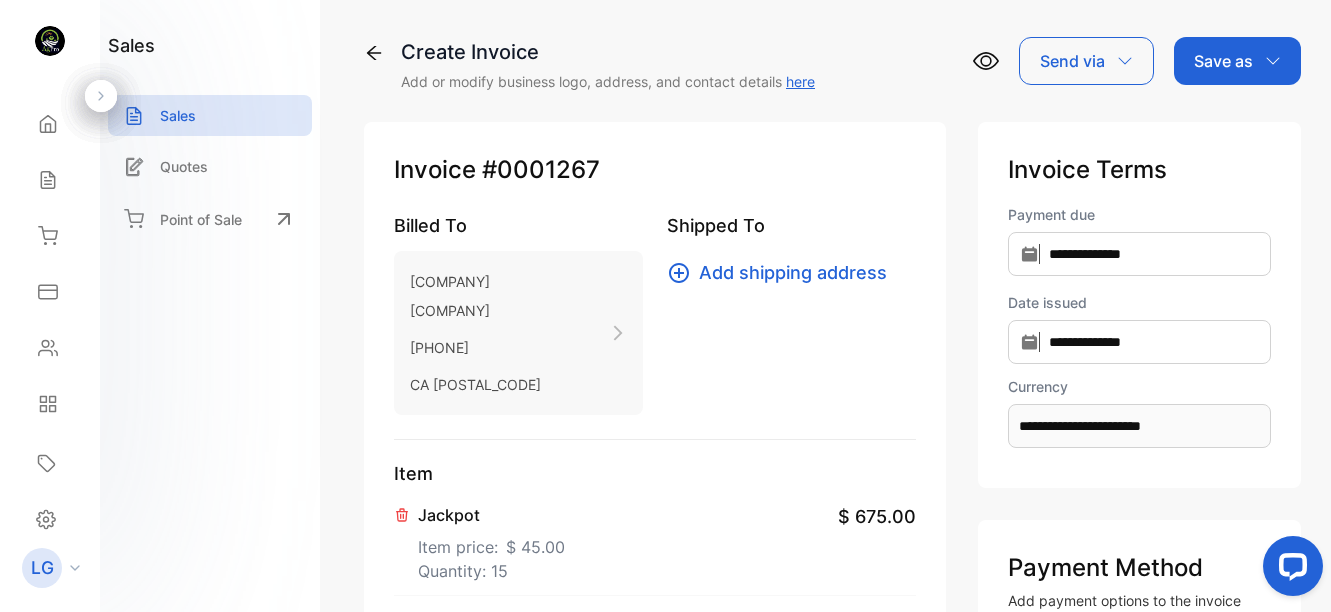 scroll, scrollTop: 536, scrollLeft: 0, axis: vertical 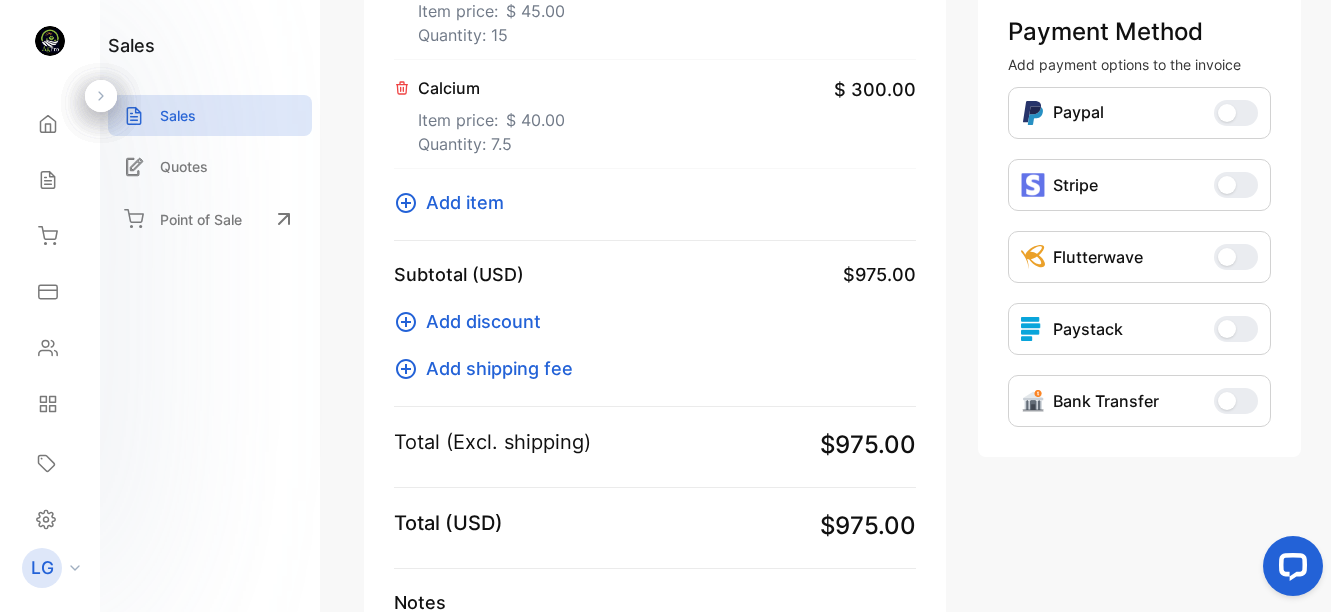 click at bounding box center (1289, 570) 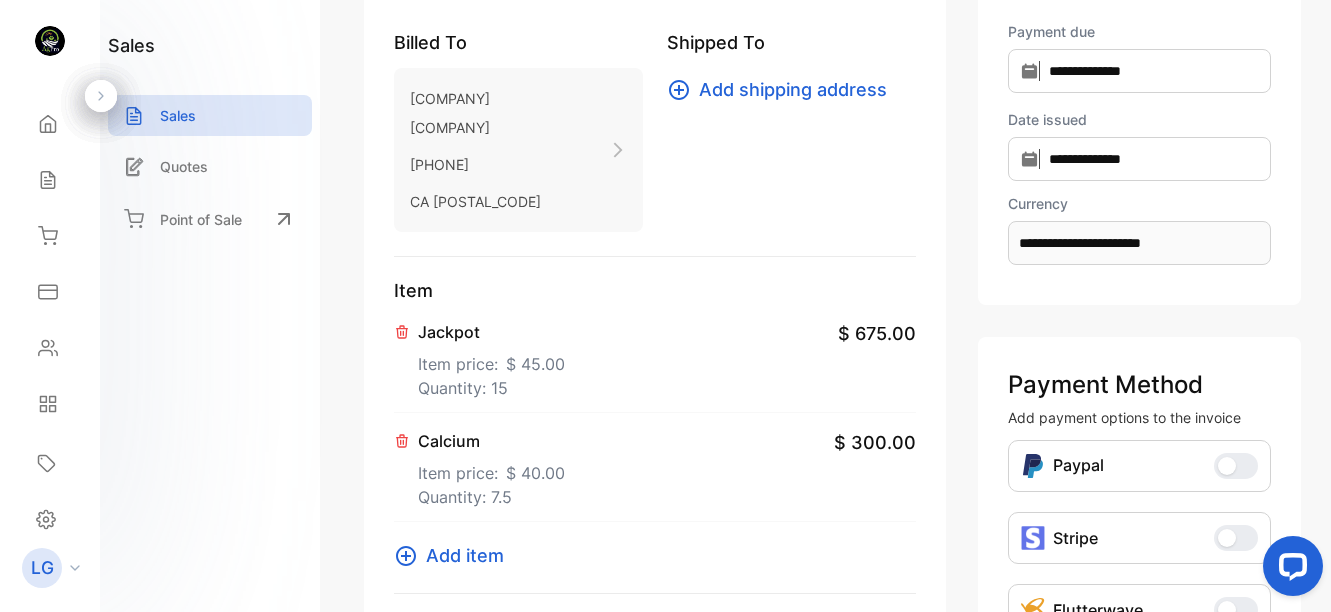 scroll, scrollTop: 0, scrollLeft: 0, axis: both 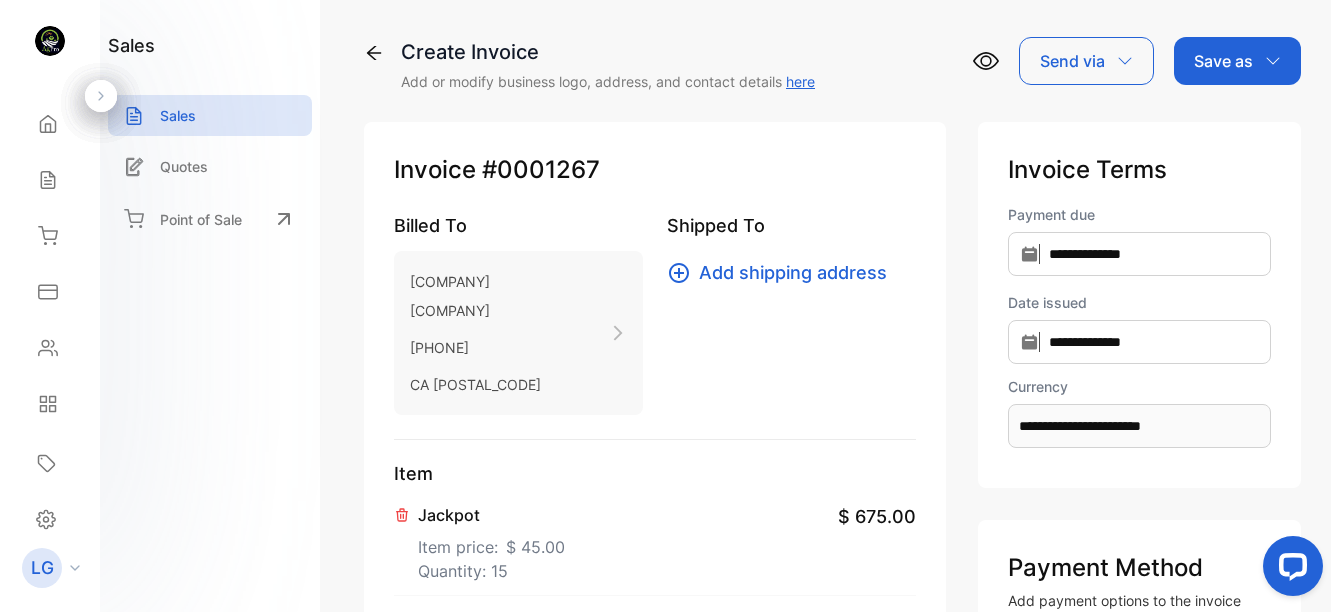 click on "Save as" at bounding box center (1223, 61) 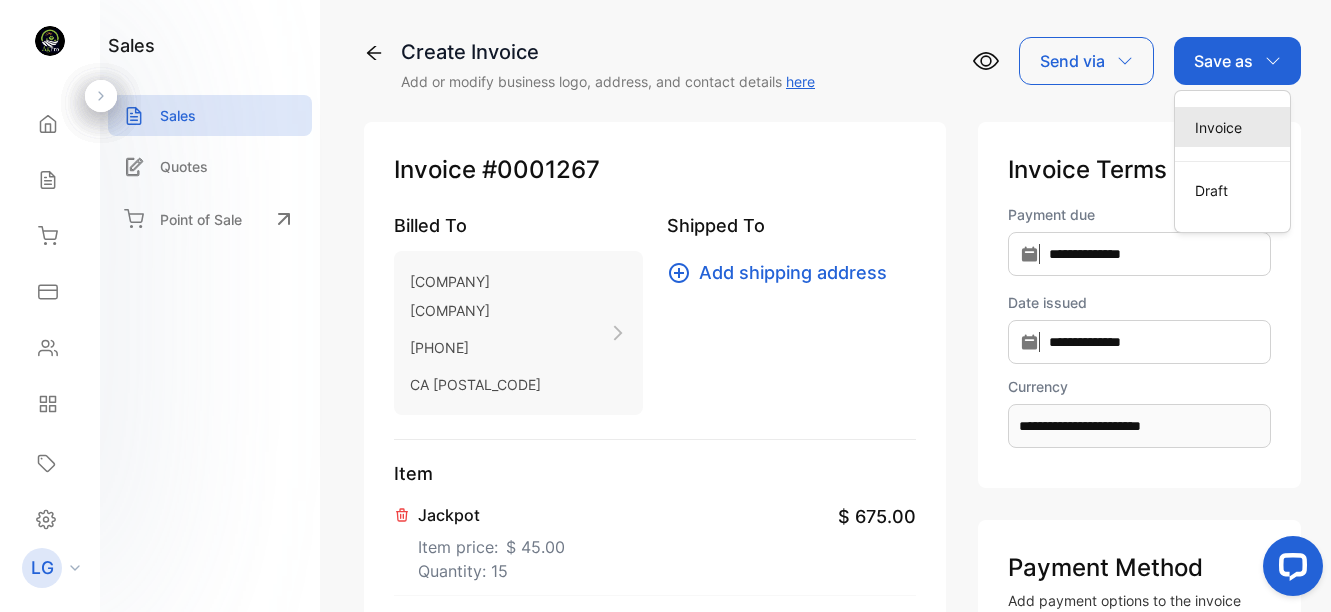 click on "Invoice" at bounding box center (1232, 127) 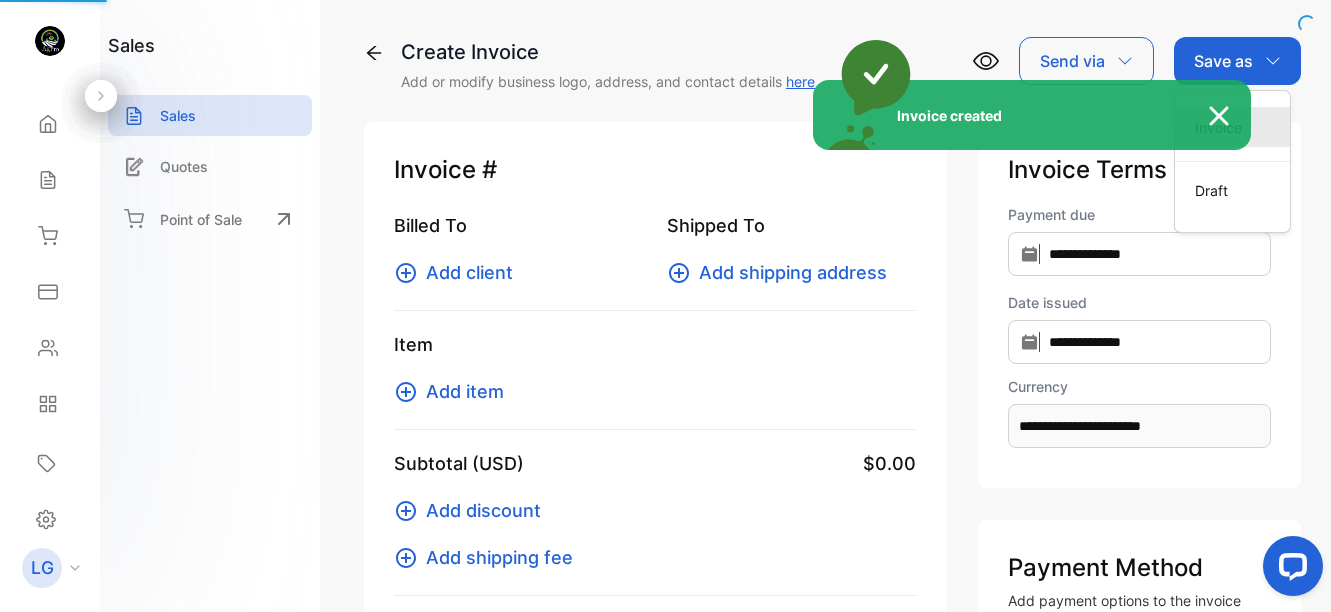 type 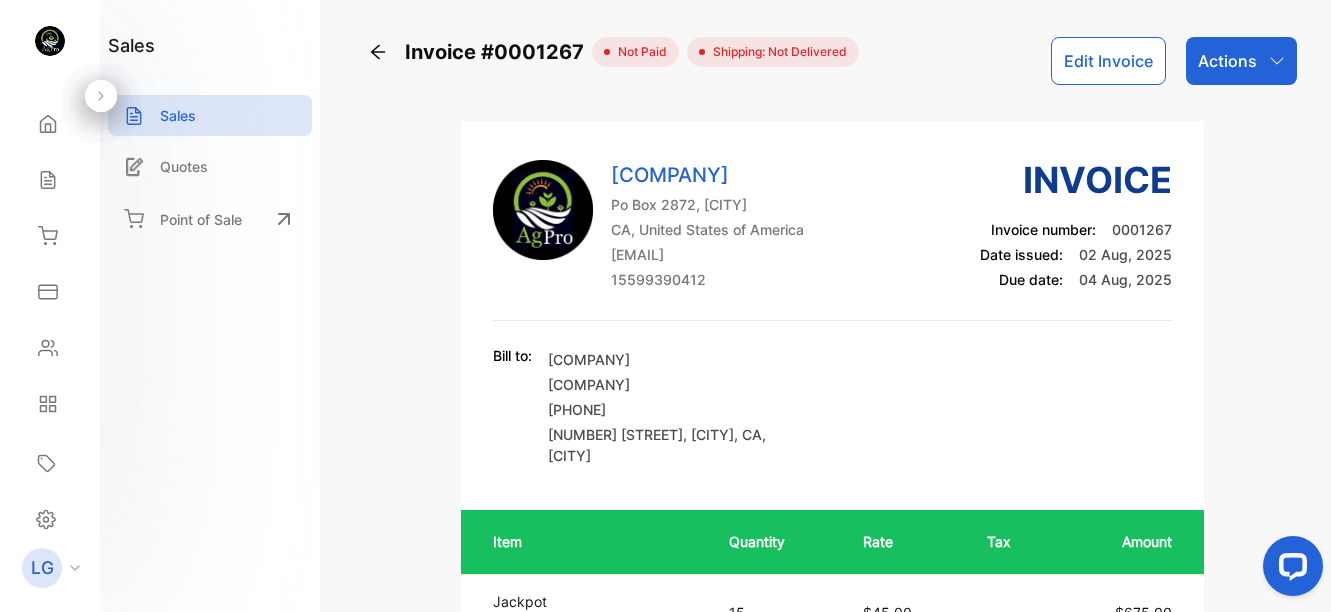 click on "Actions" at bounding box center (1227, 61) 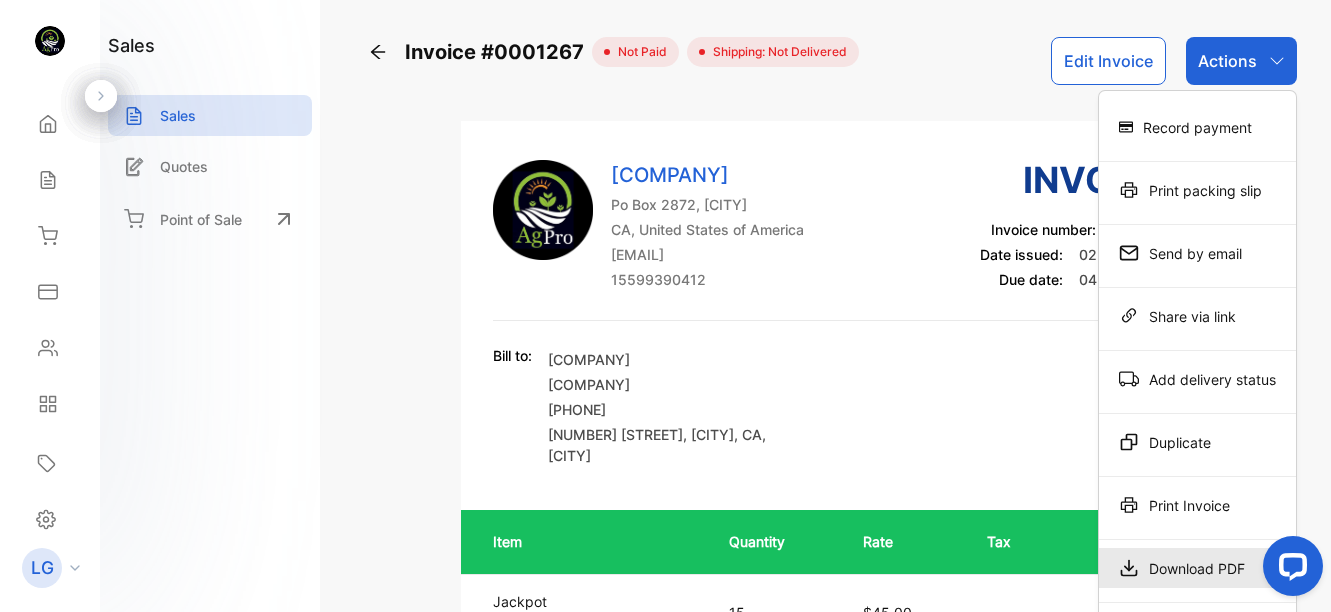 click on "Download PDF" at bounding box center (1197, 568) 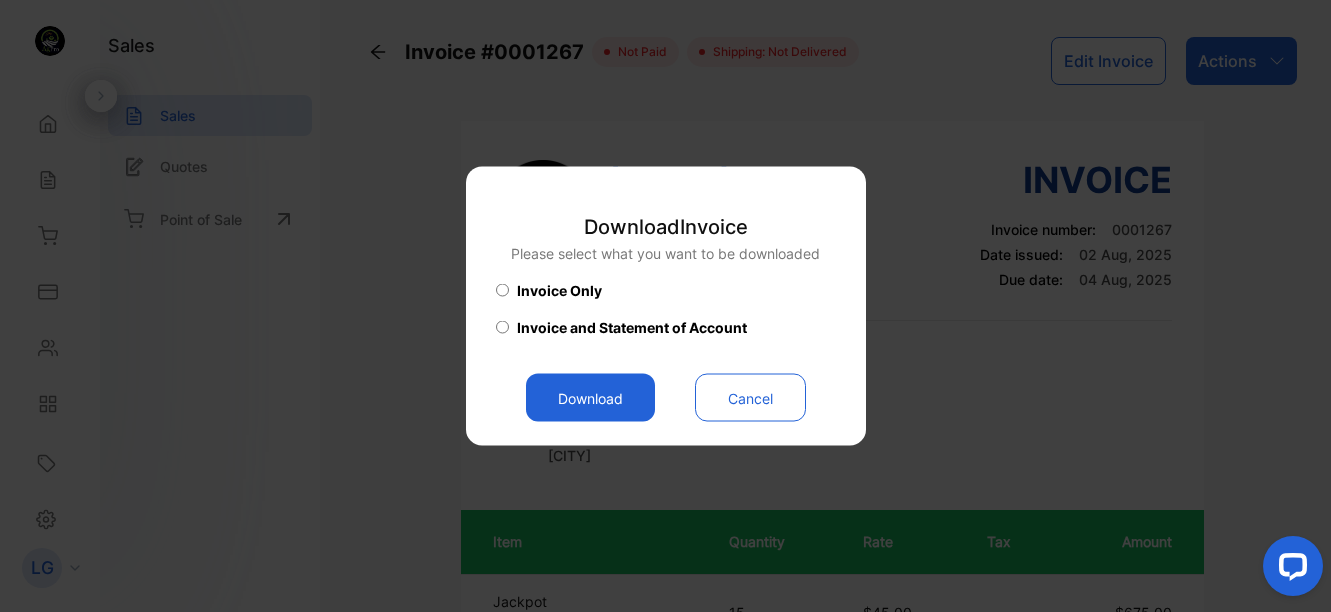 click on "Download" at bounding box center [590, 398] 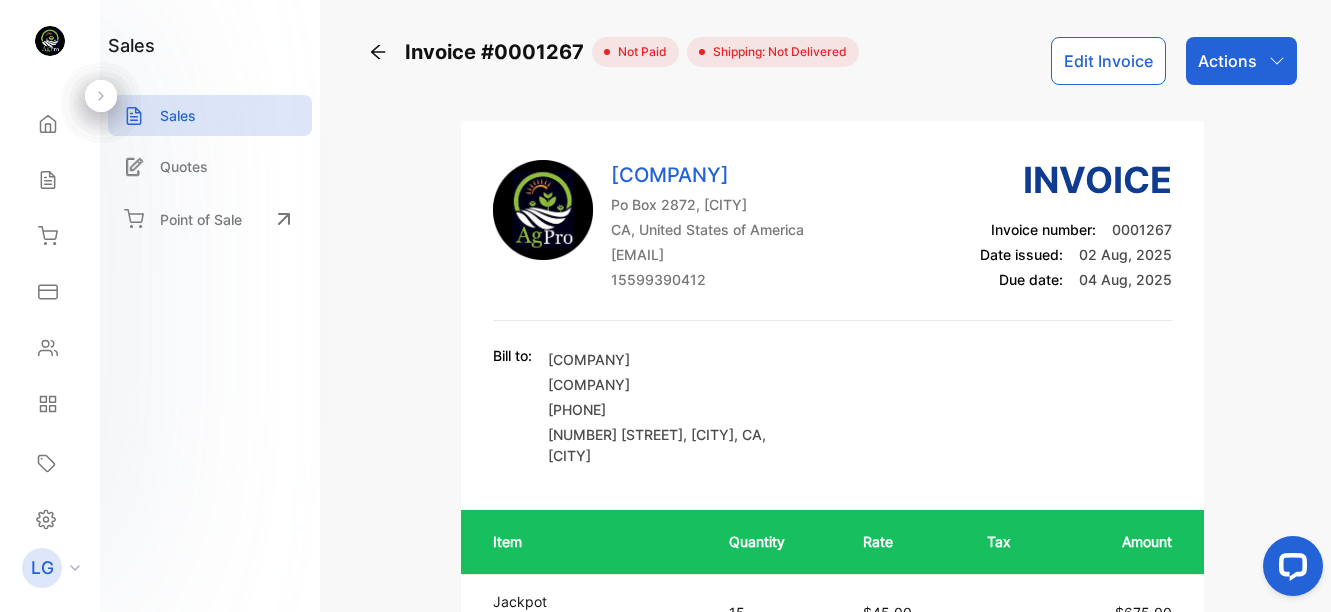 click 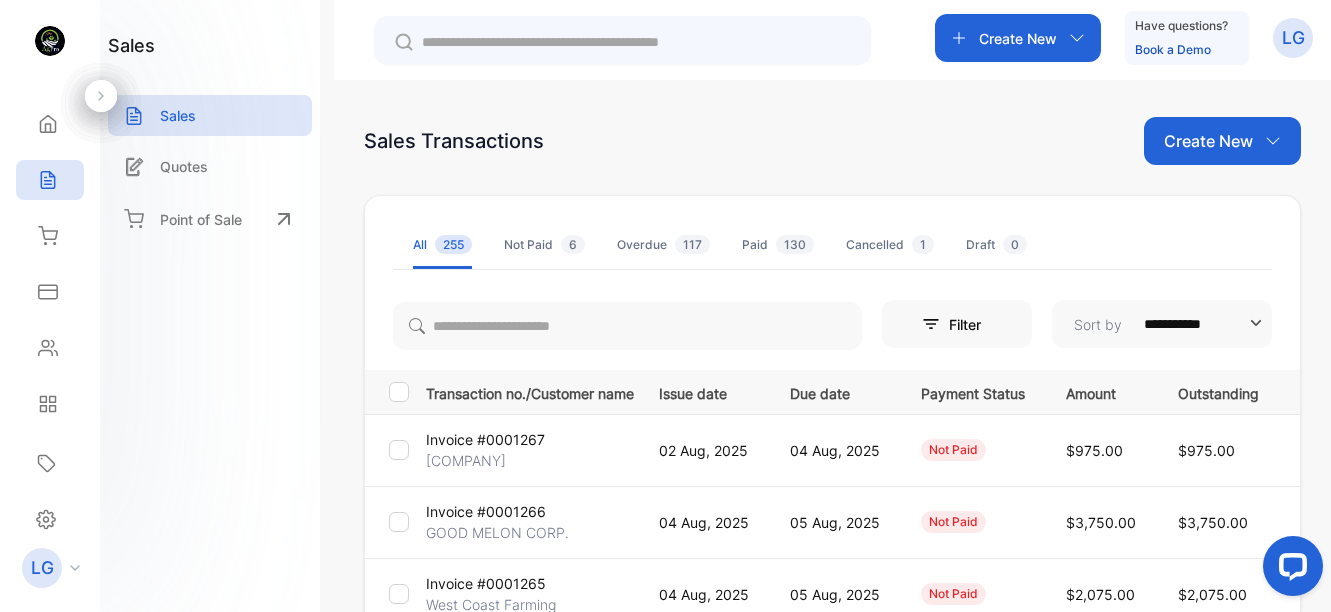 click on "Create New" at bounding box center (1018, 38) 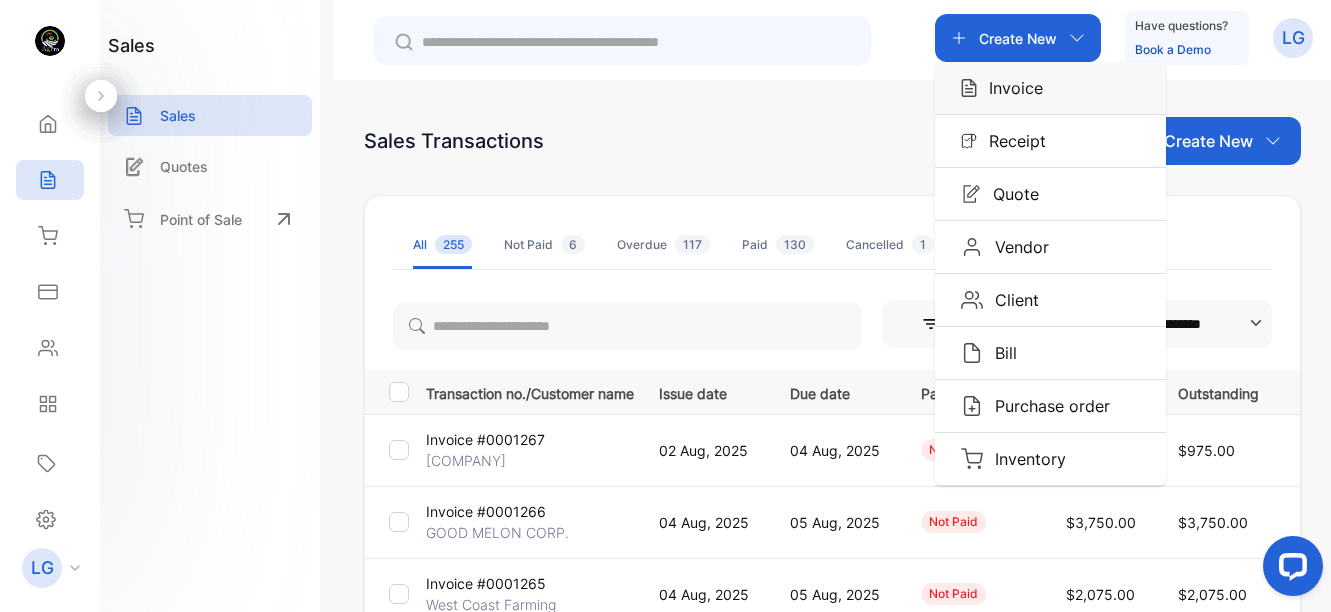 click on "Invoice" at bounding box center (1010, 88) 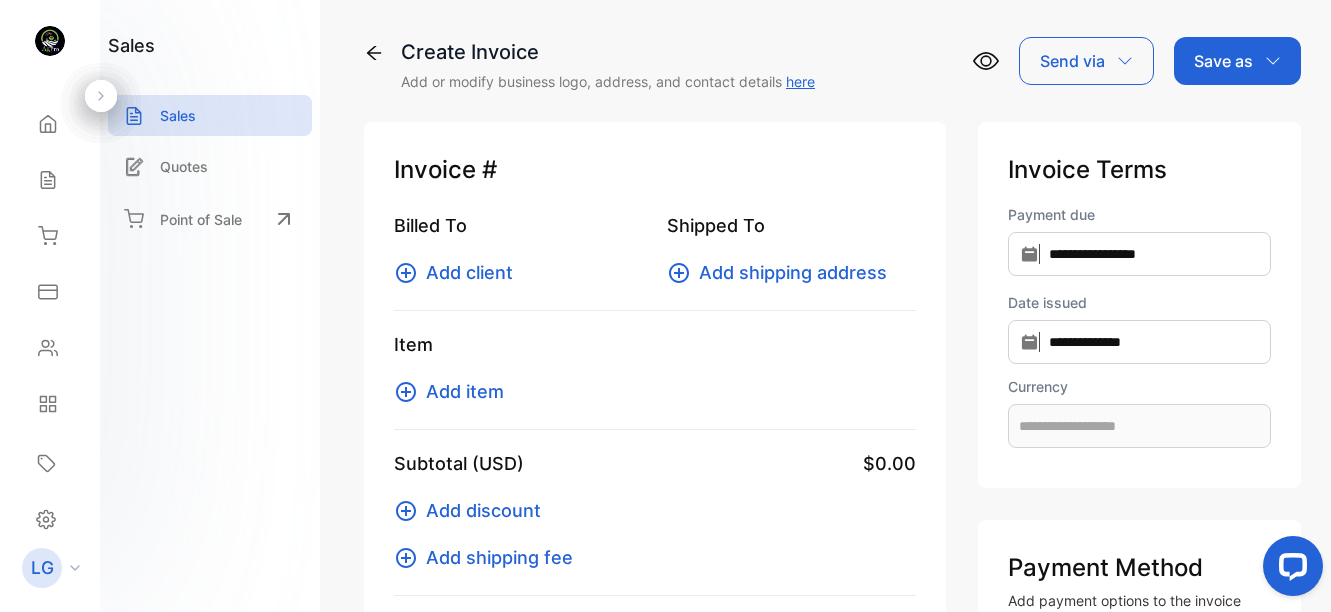 type on "**********" 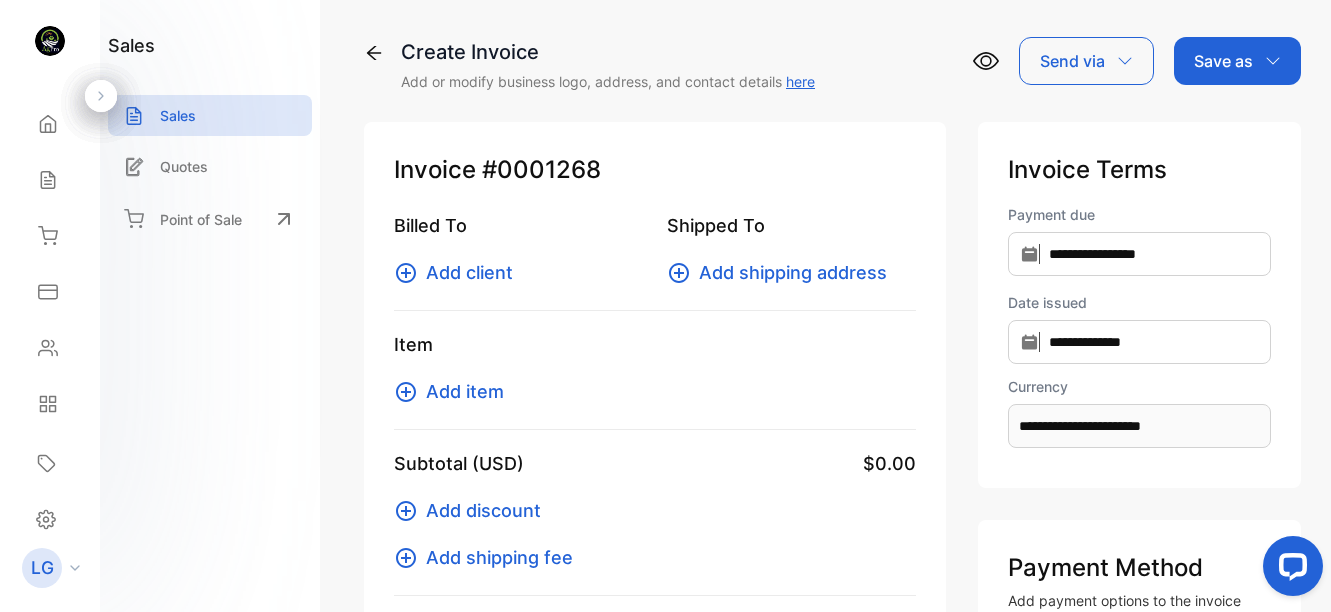 click on "Add client" at bounding box center [469, 272] 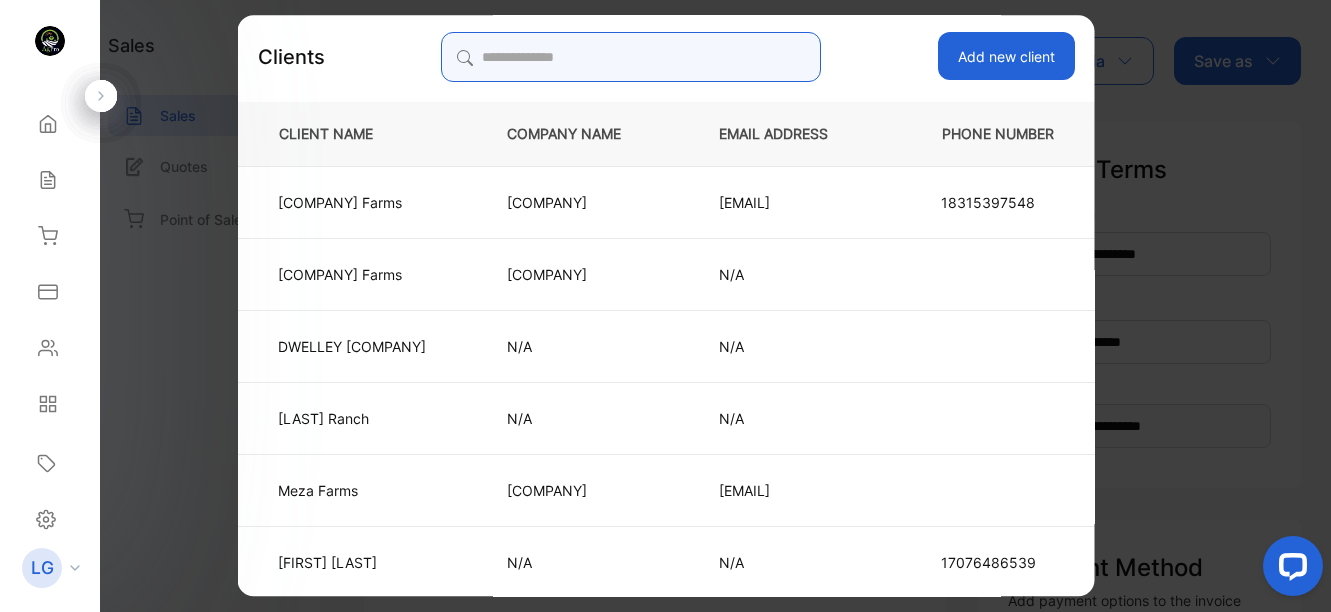 click at bounding box center (631, 57) 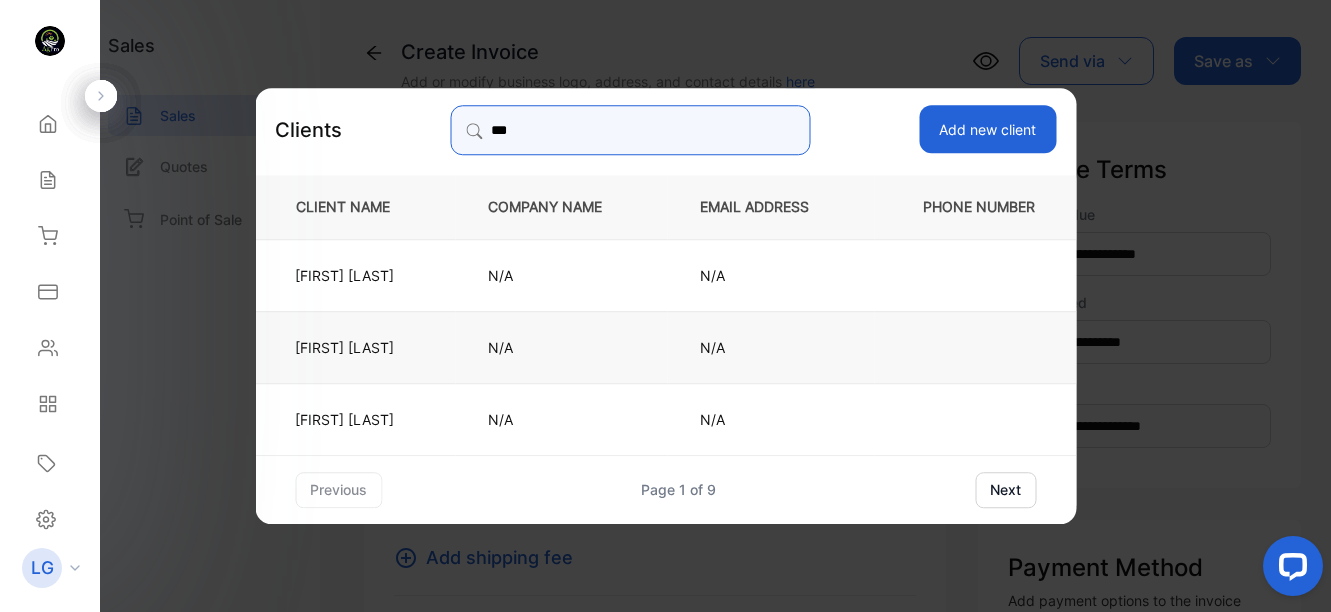 type on "***" 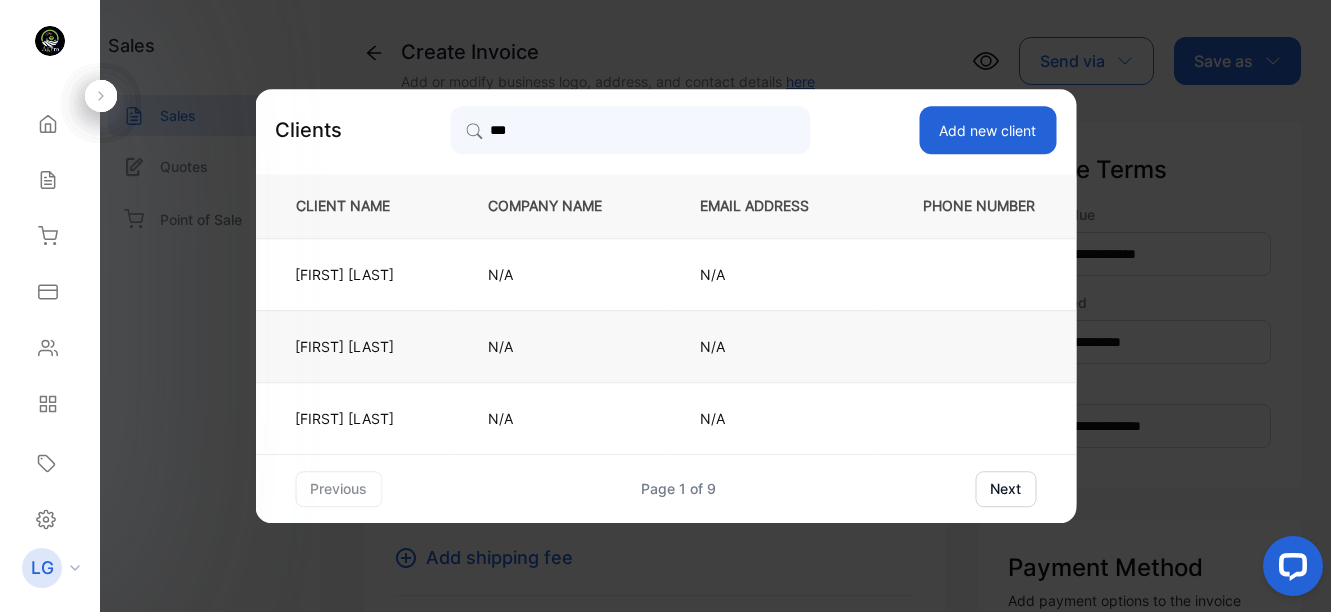 click on "[FIRST] [LAST]" at bounding box center [355, 346] 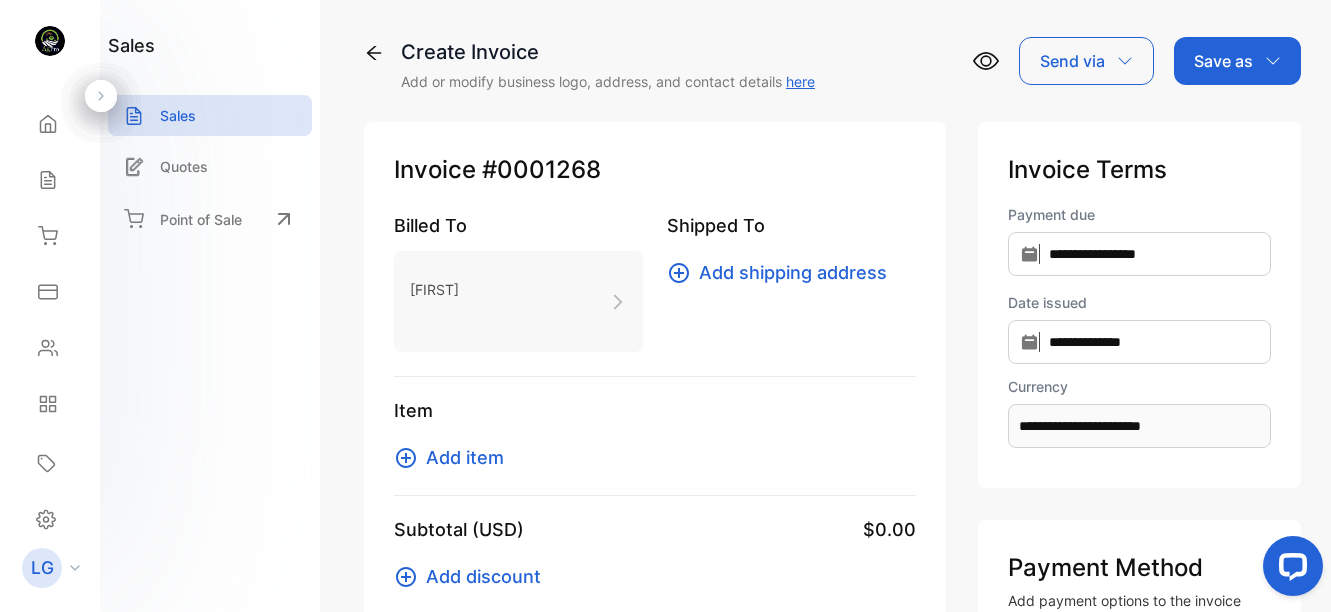 click on "Add item" at bounding box center [465, 457] 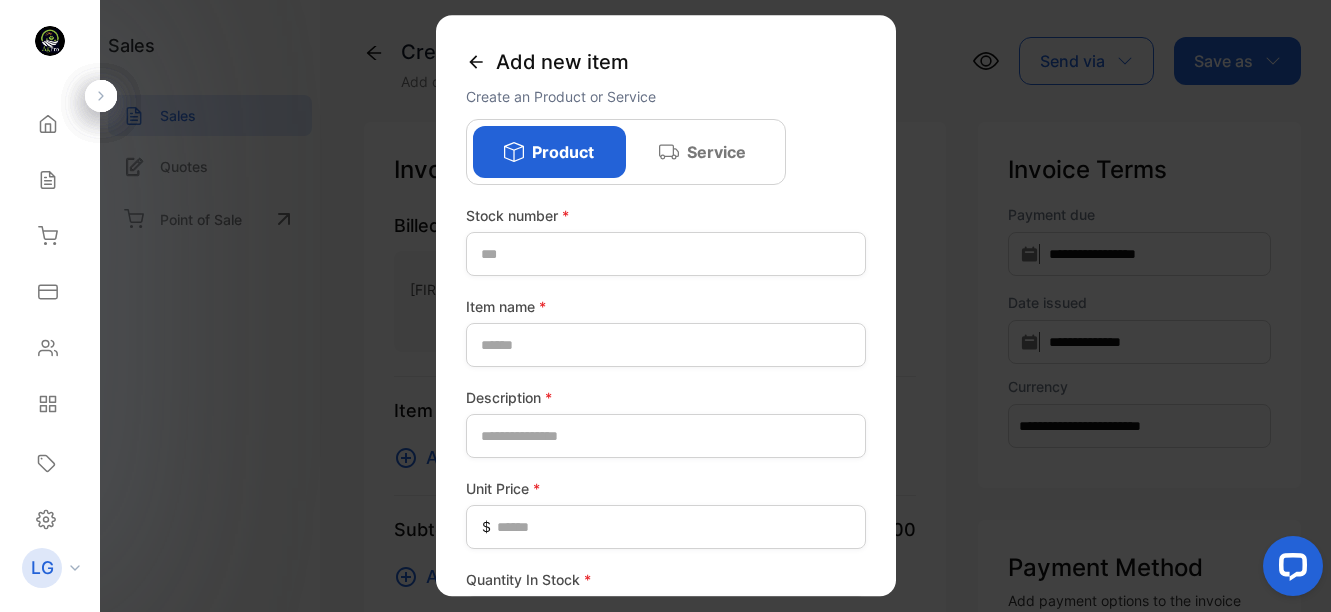click 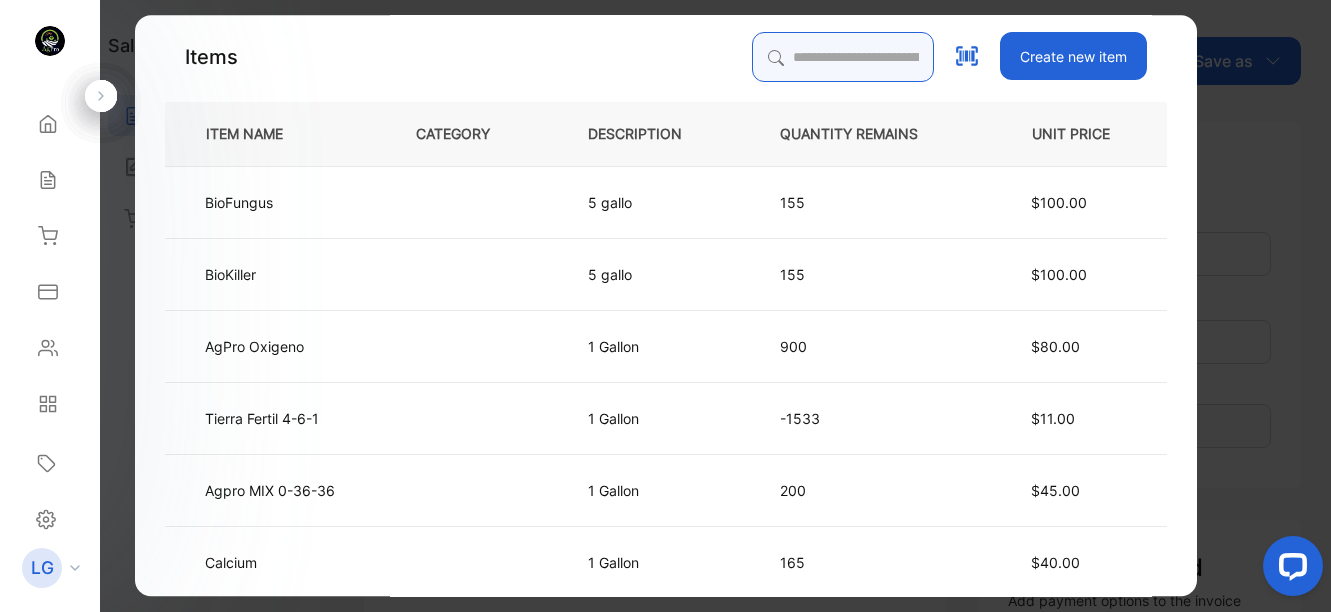 click at bounding box center (843, 57) 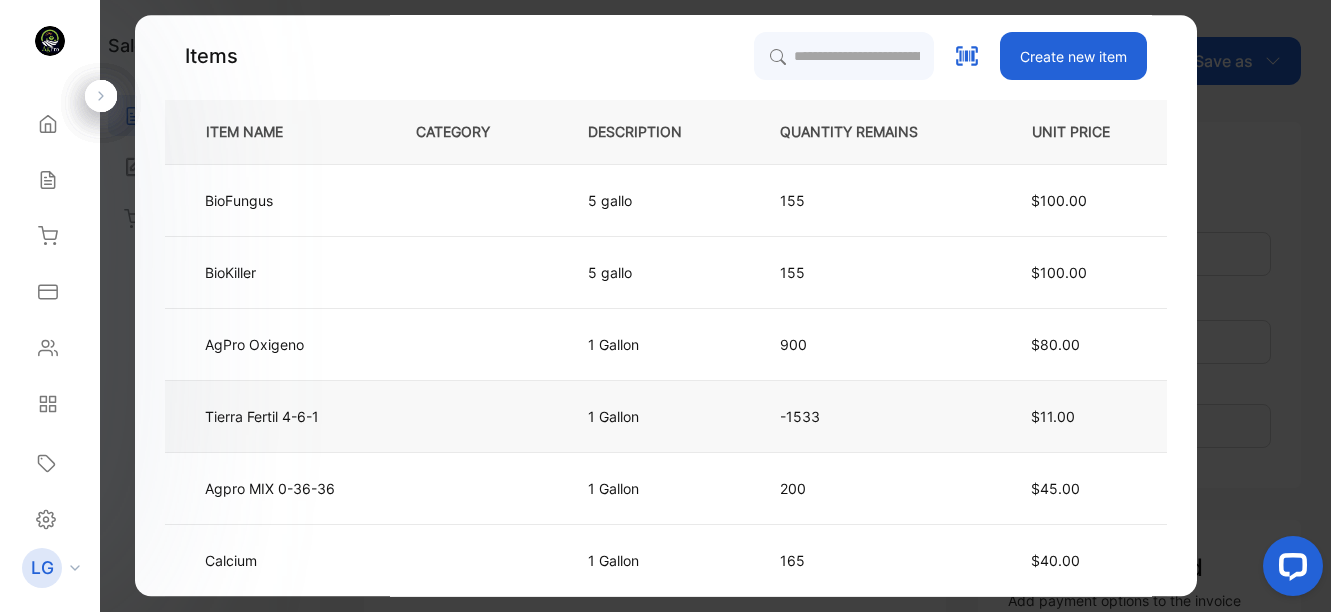 click at bounding box center (469, 416) 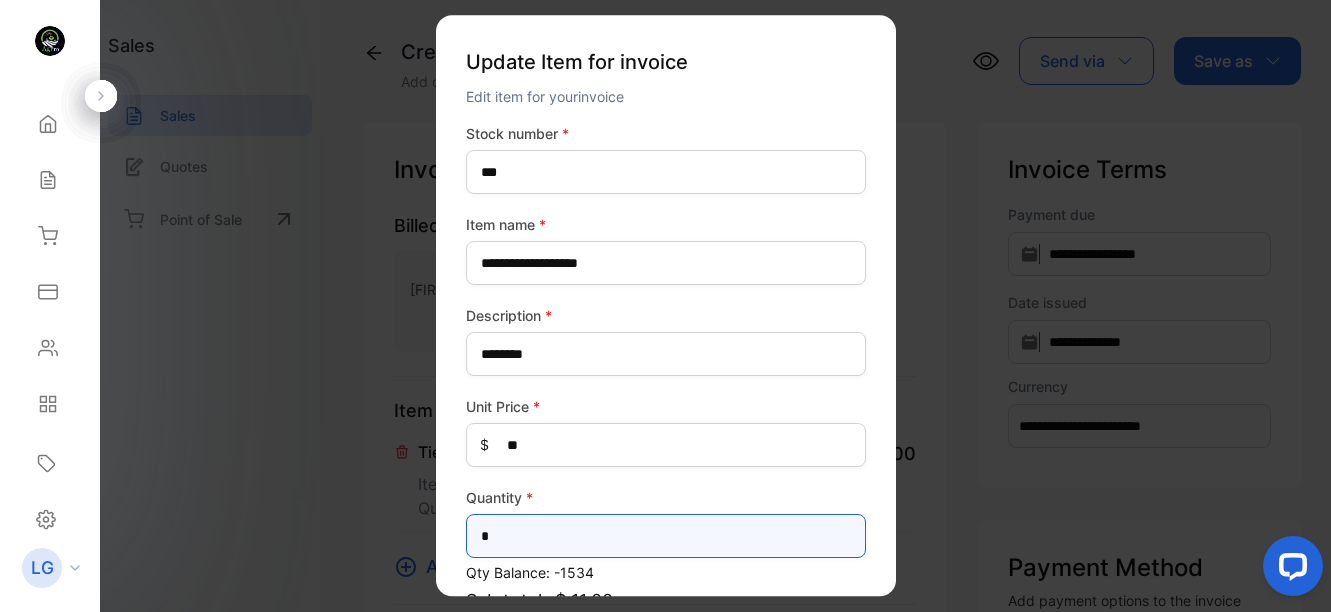 click on "*" at bounding box center (666, 536) 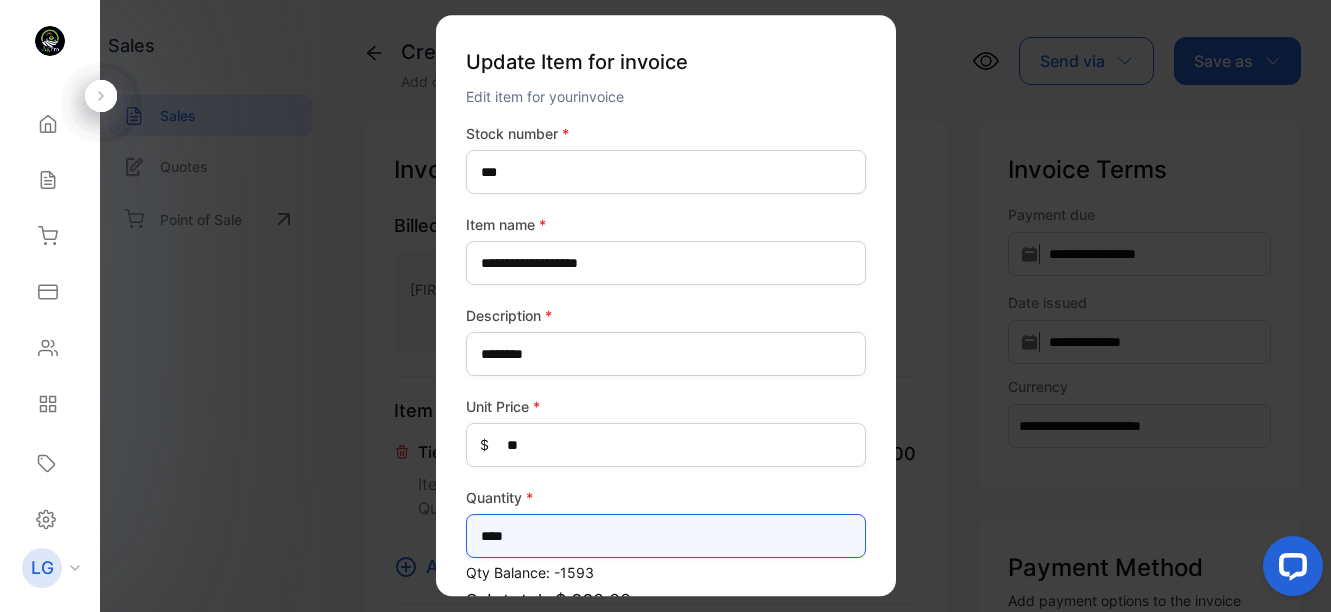 type on "*****" 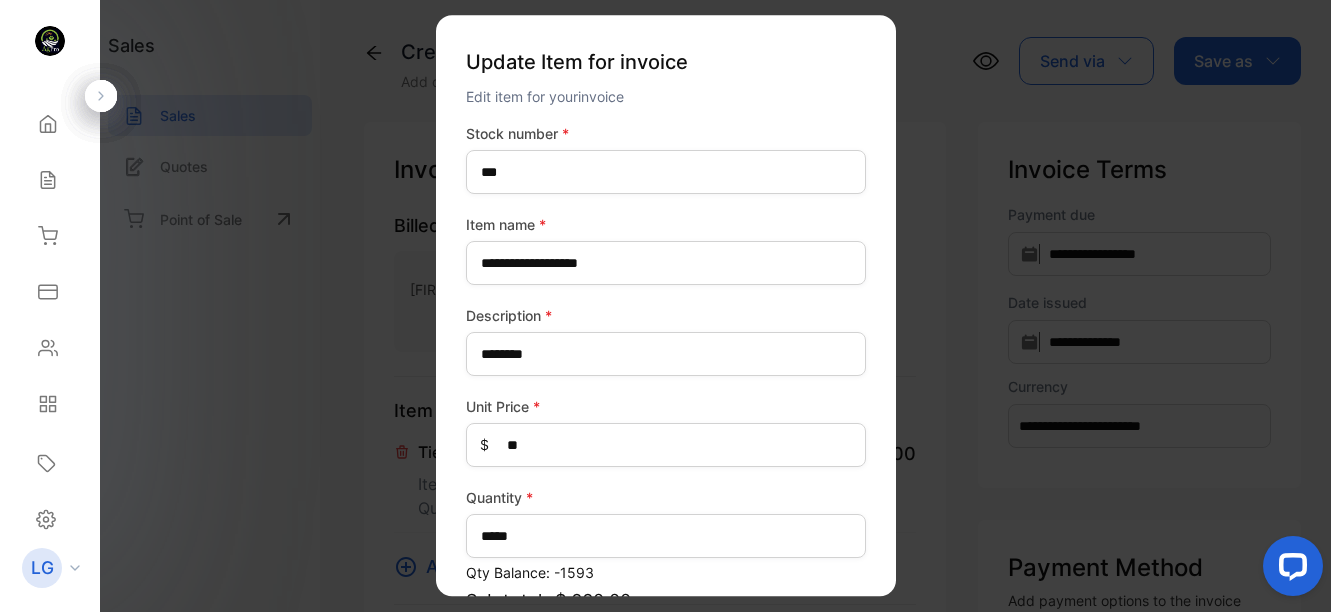 scroll, scrollTop: 210, scrollLeft: 0, axis: vertical 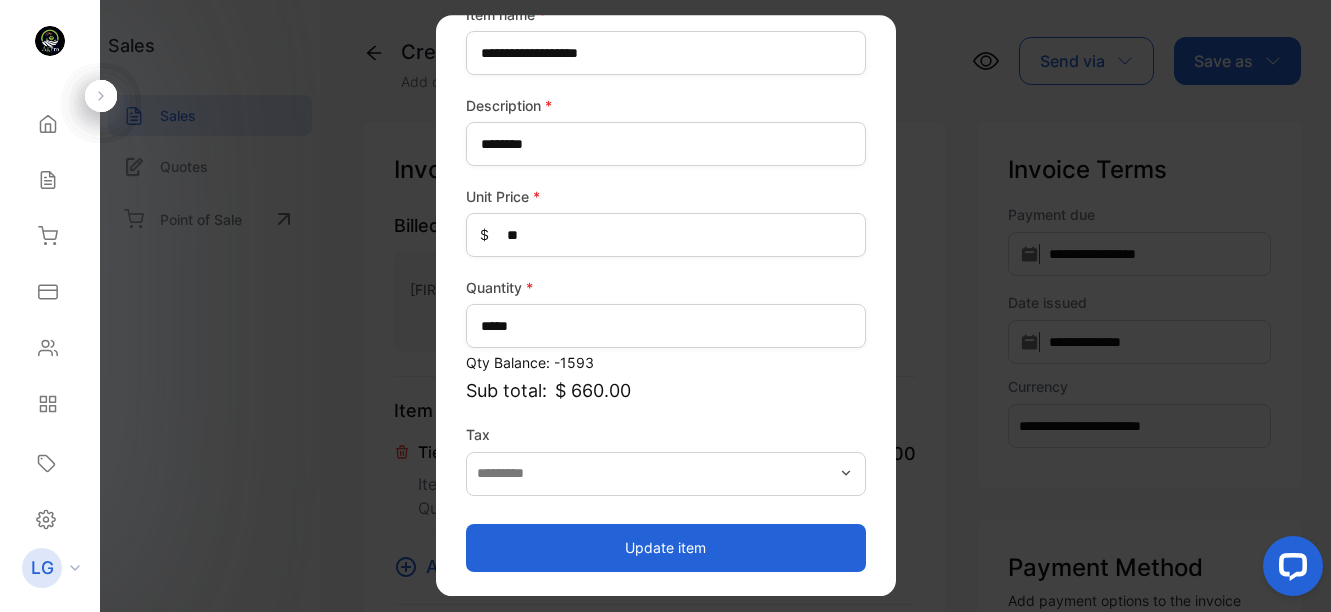 click on "Update item" at bounding box center [666, 548] 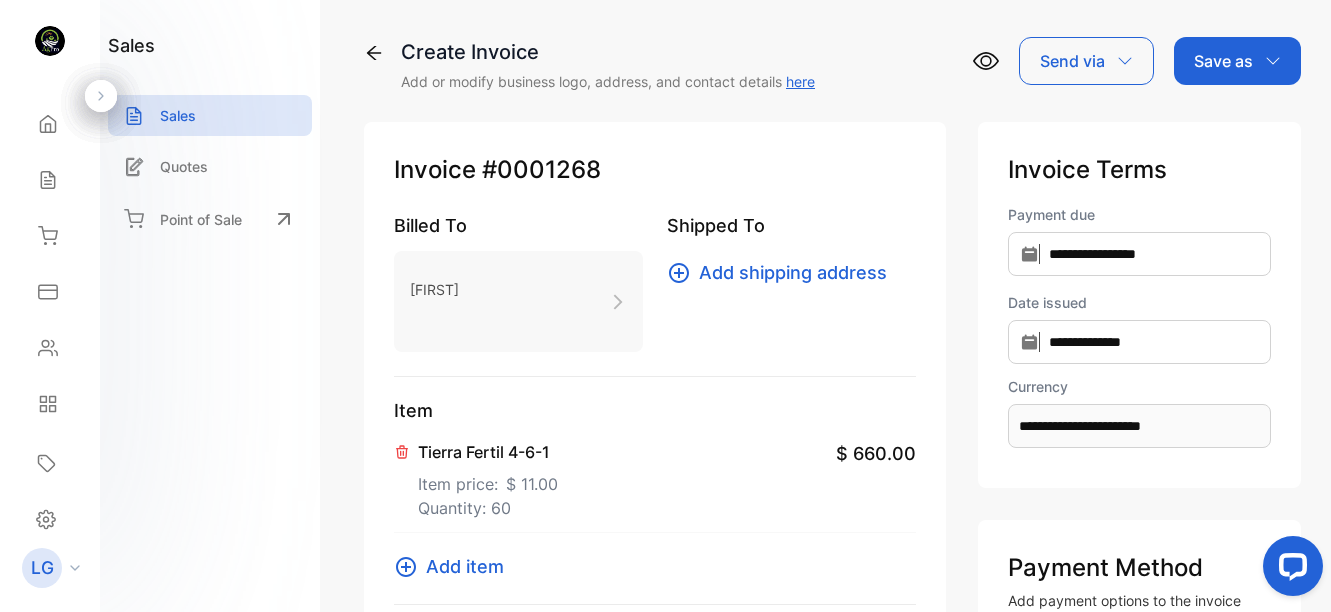 click on "Add item" at bounding box center [465, 566] 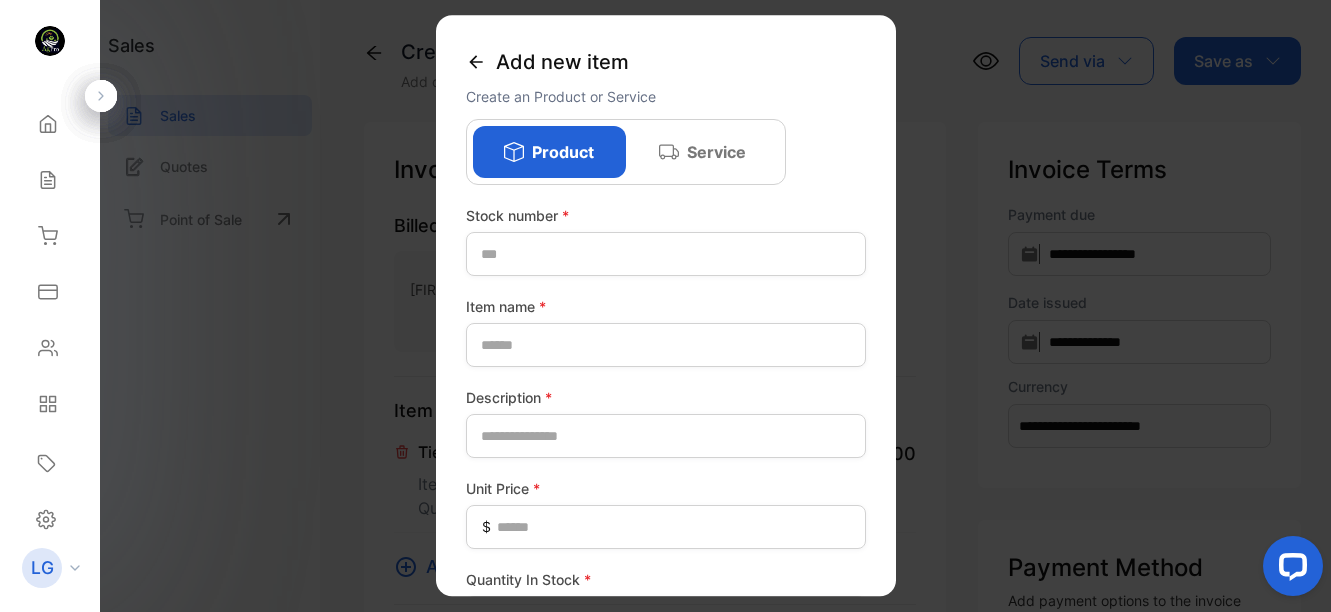 click on "Add new item" at bounding box center (666, 62) 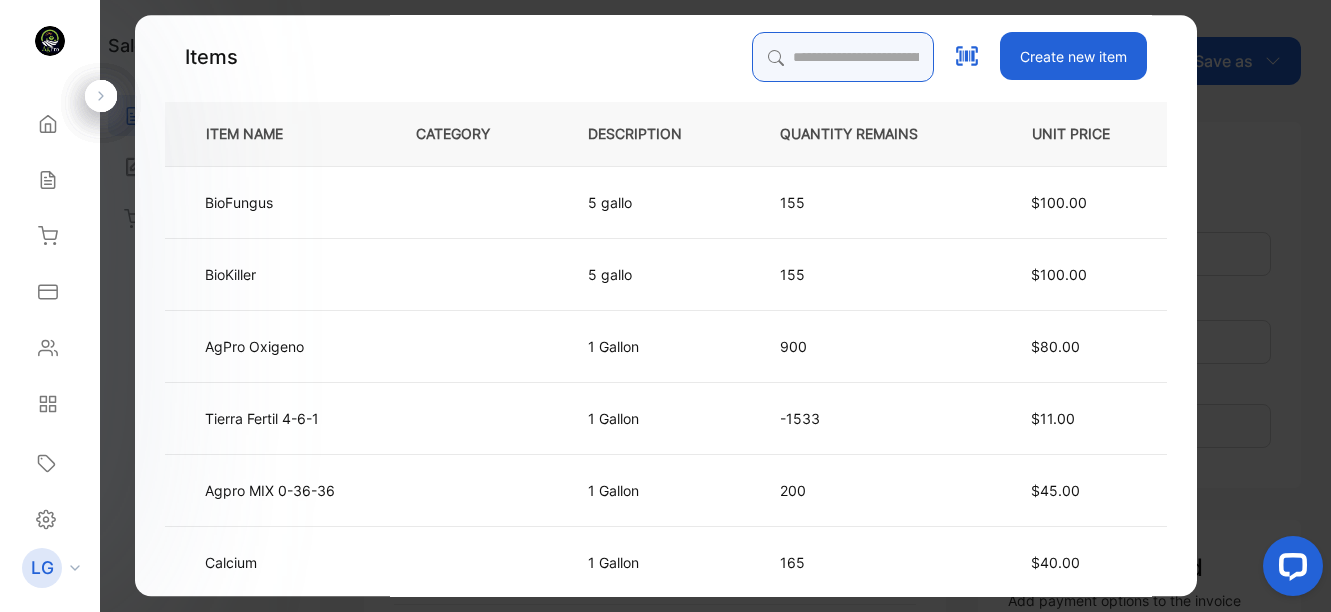 click at bounding box center [843, 57] 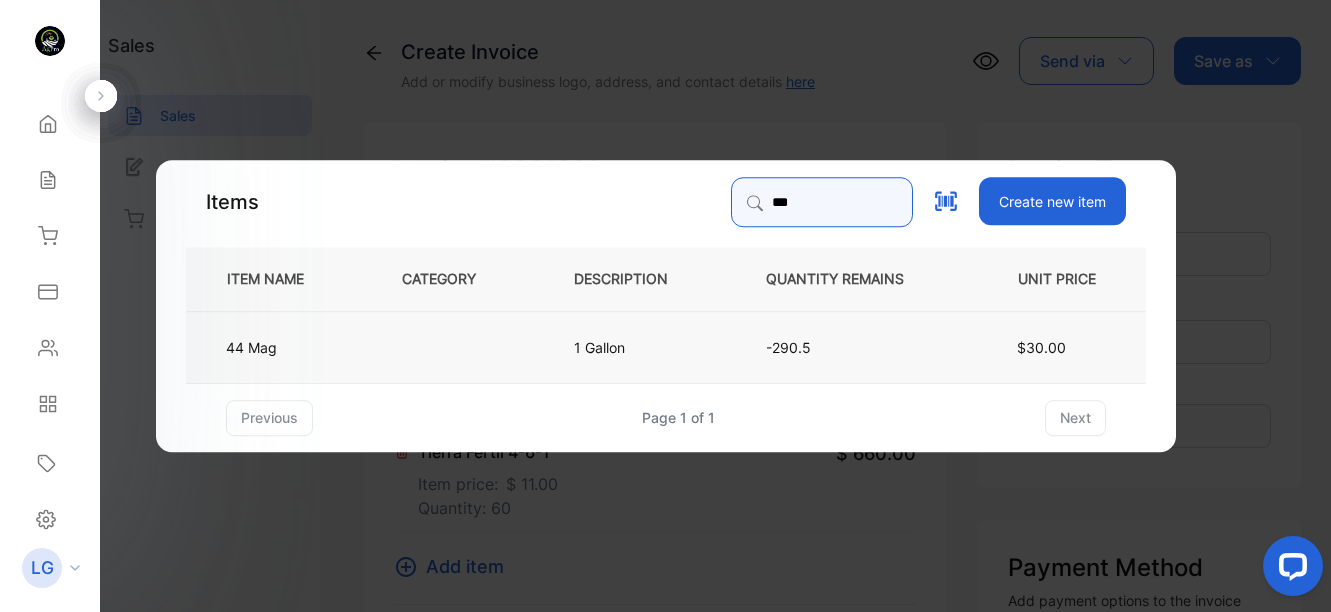 type on "**" 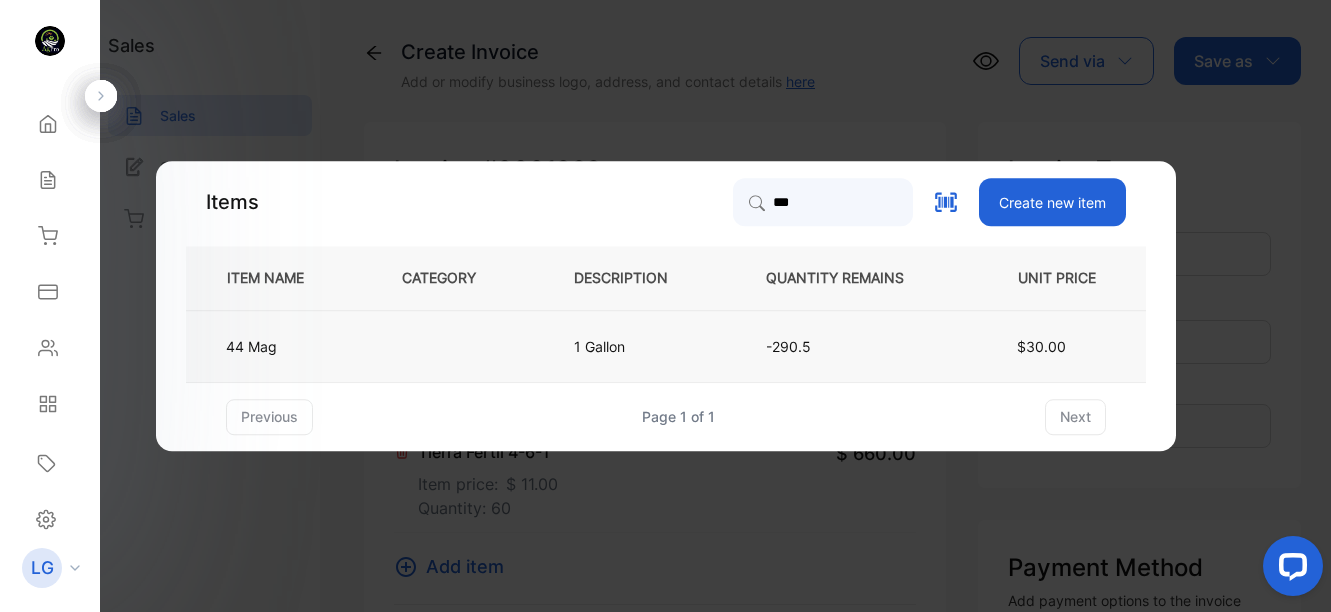 click on "44 Mag" at bounding box center (252, 346) 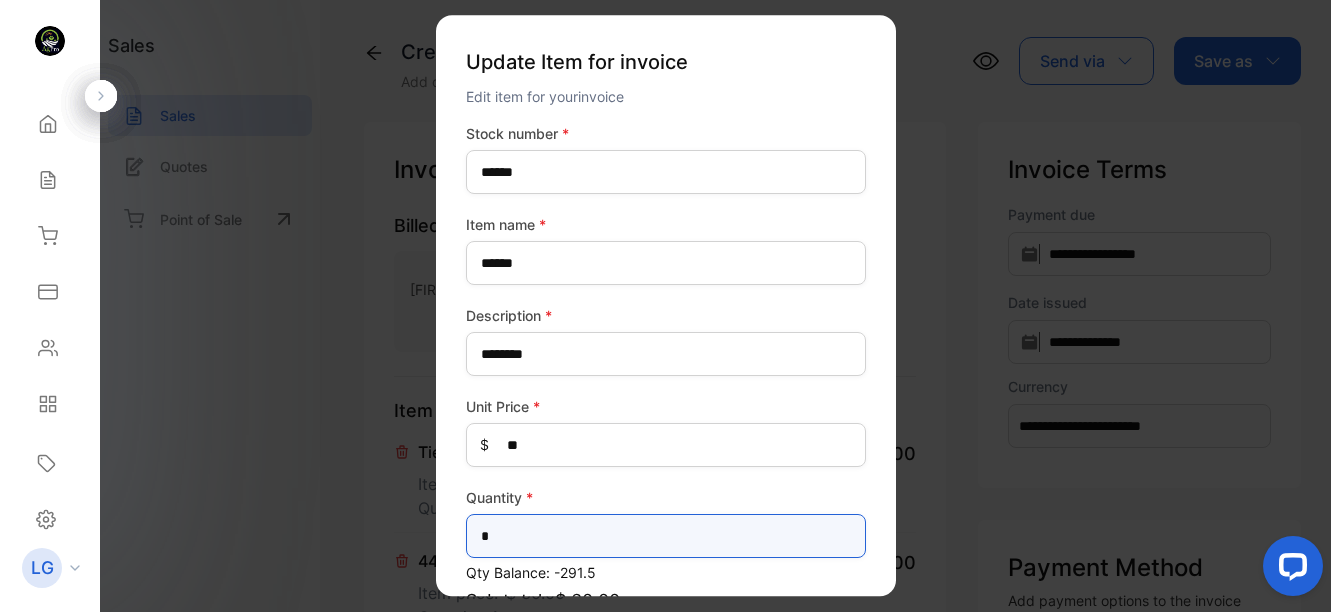 click on "*" at bounding box center [666, 536] 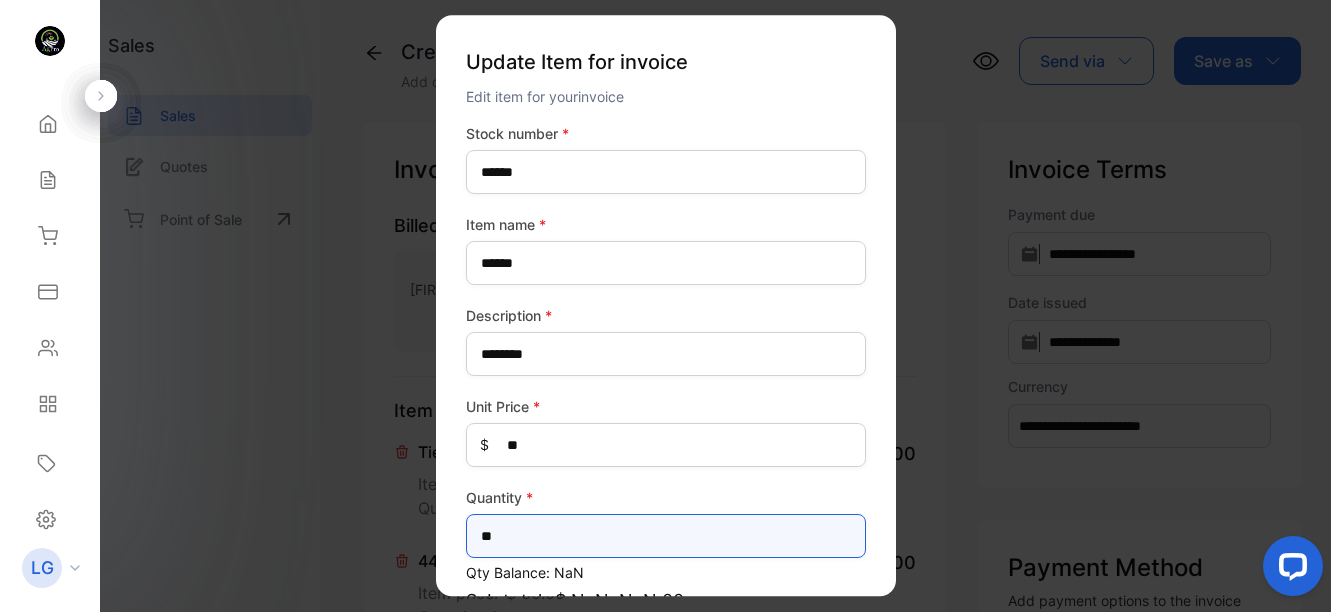 type on "*" 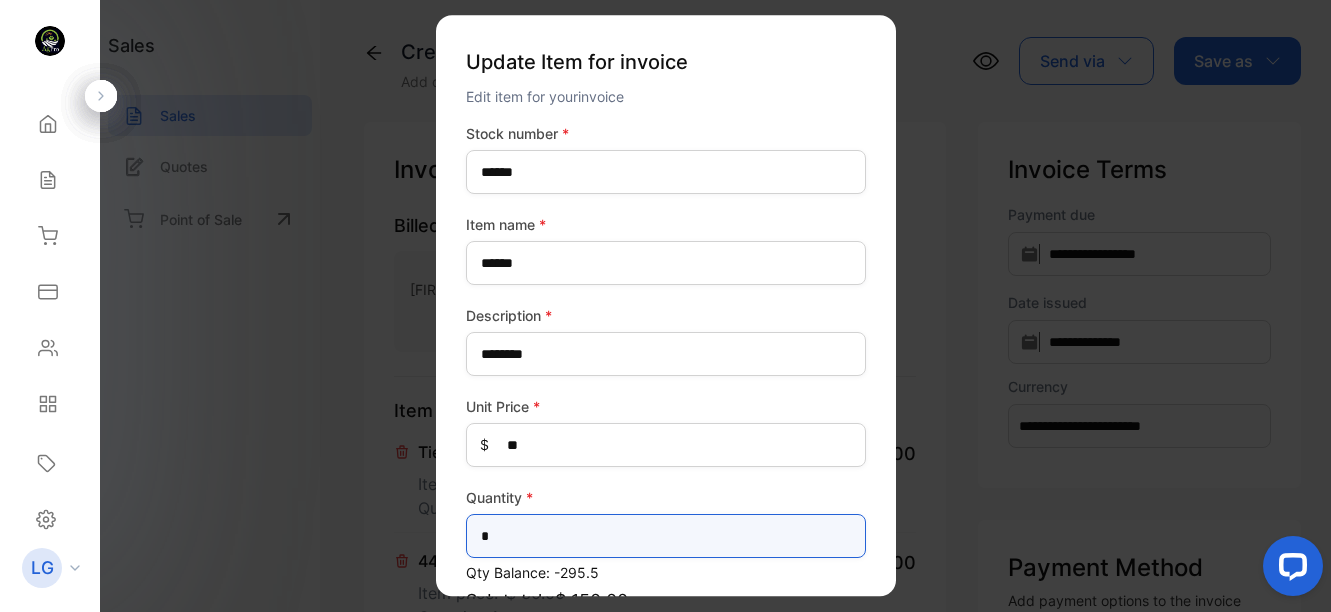 scroll, scrollTop: 210, scrollLeft: 0, axis: vertical 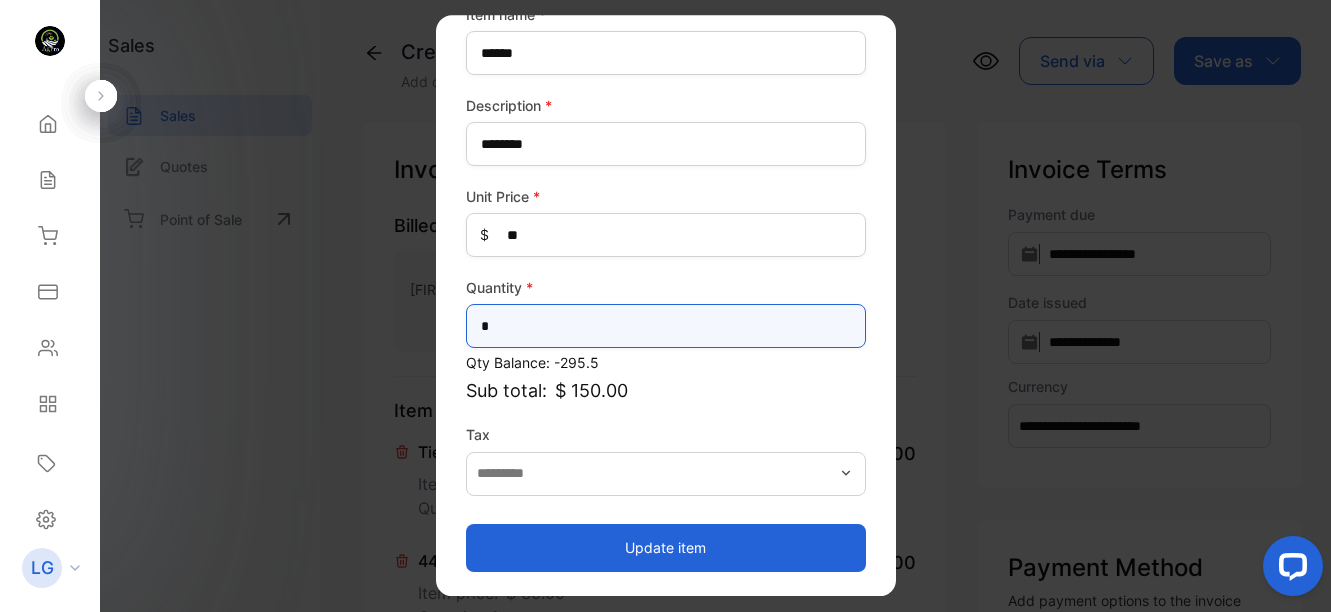 type on "*" 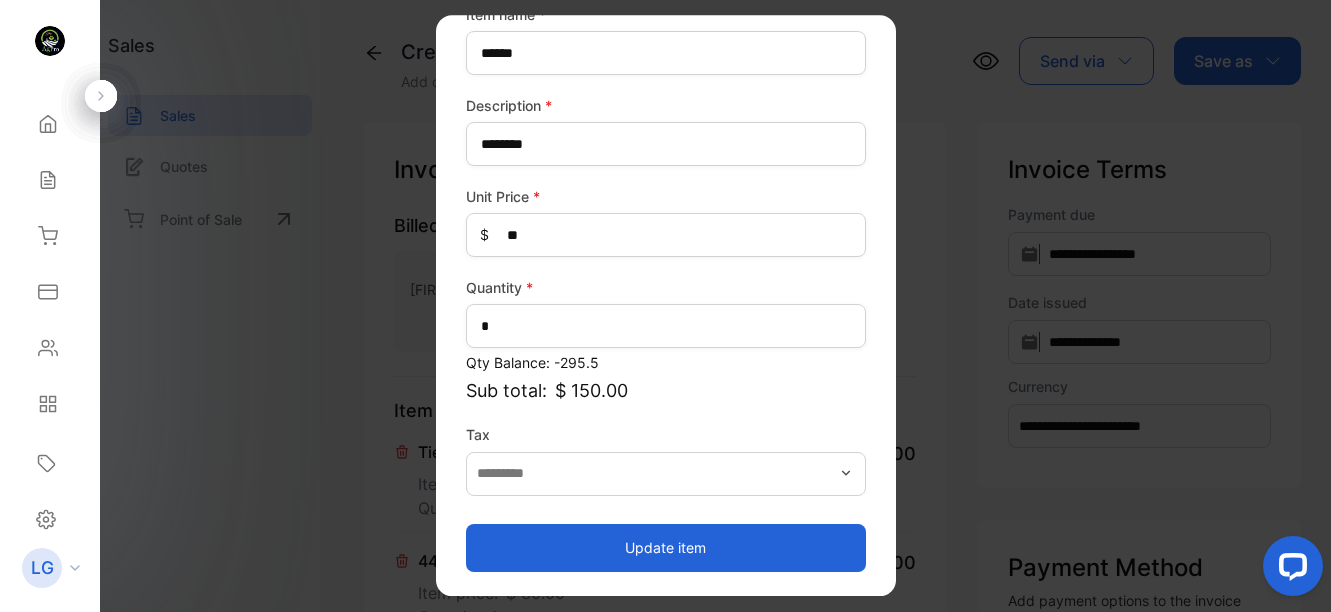 click on "Update item" at bounding box center (666, 548) 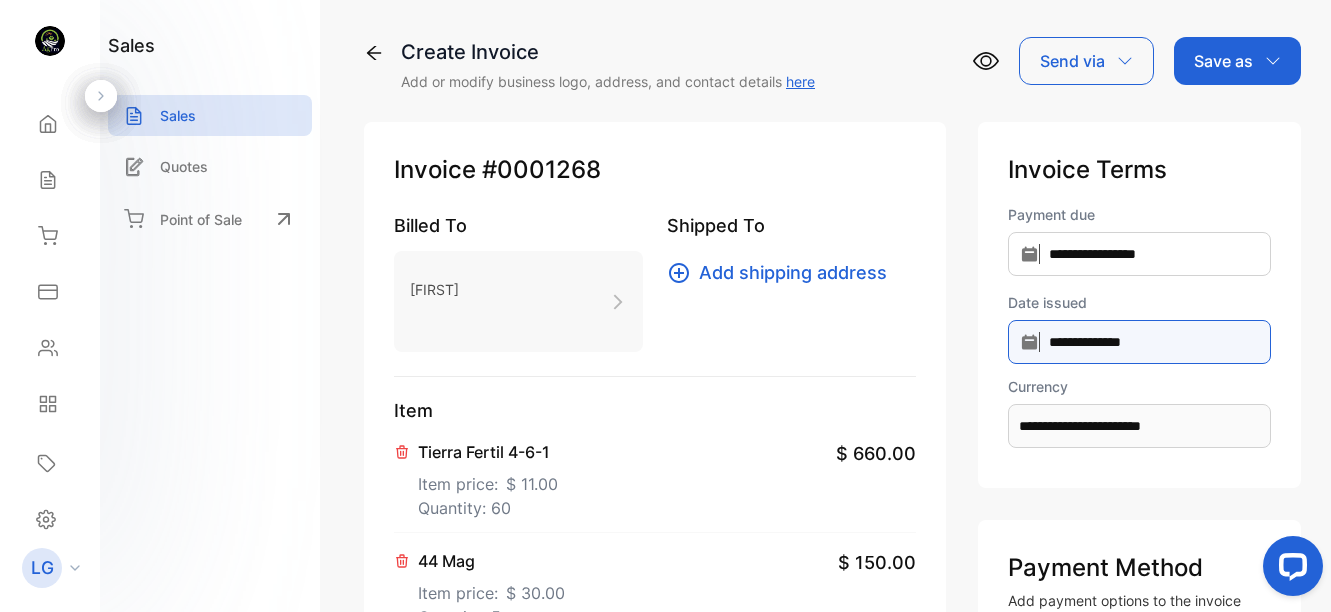 click on "**********" at bounding box center [1139, 254] 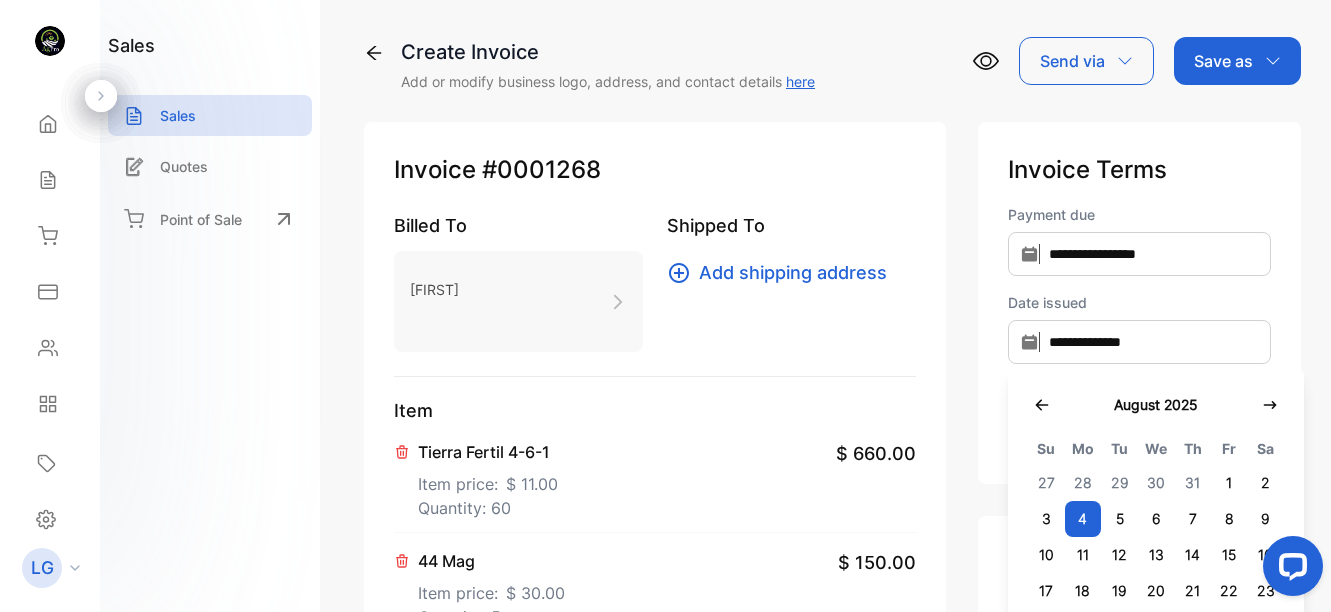 click on "4" at bounding box center [1083, 519] 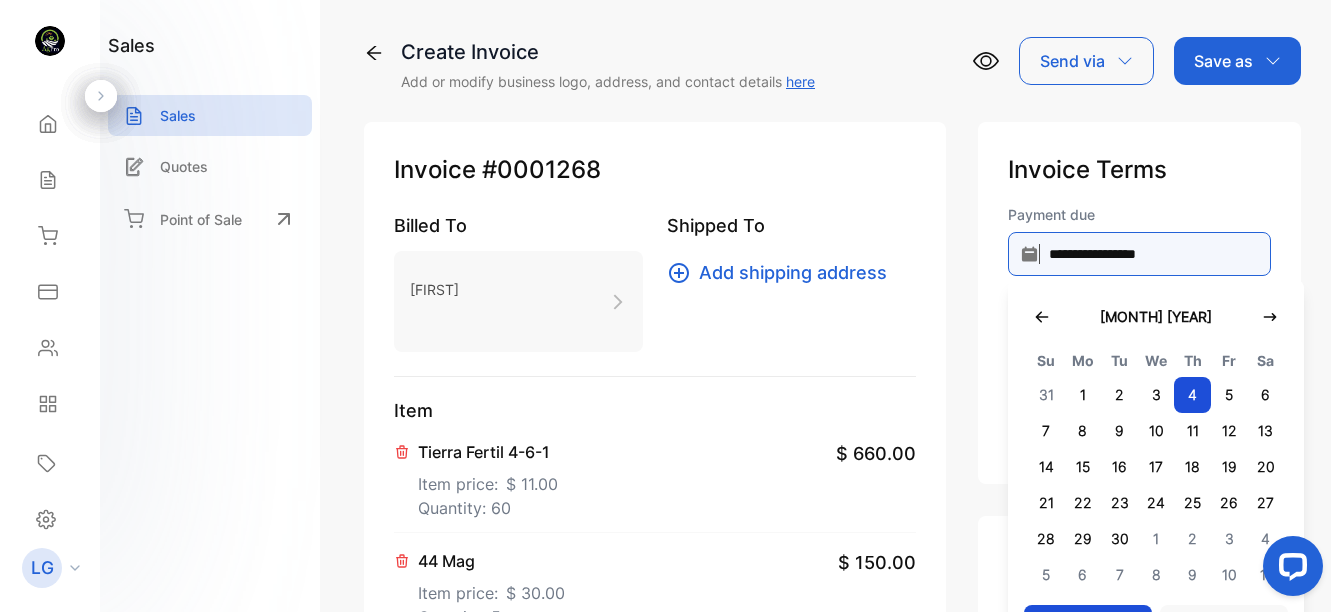 click on "**********" at bounding box center [1139, 254] 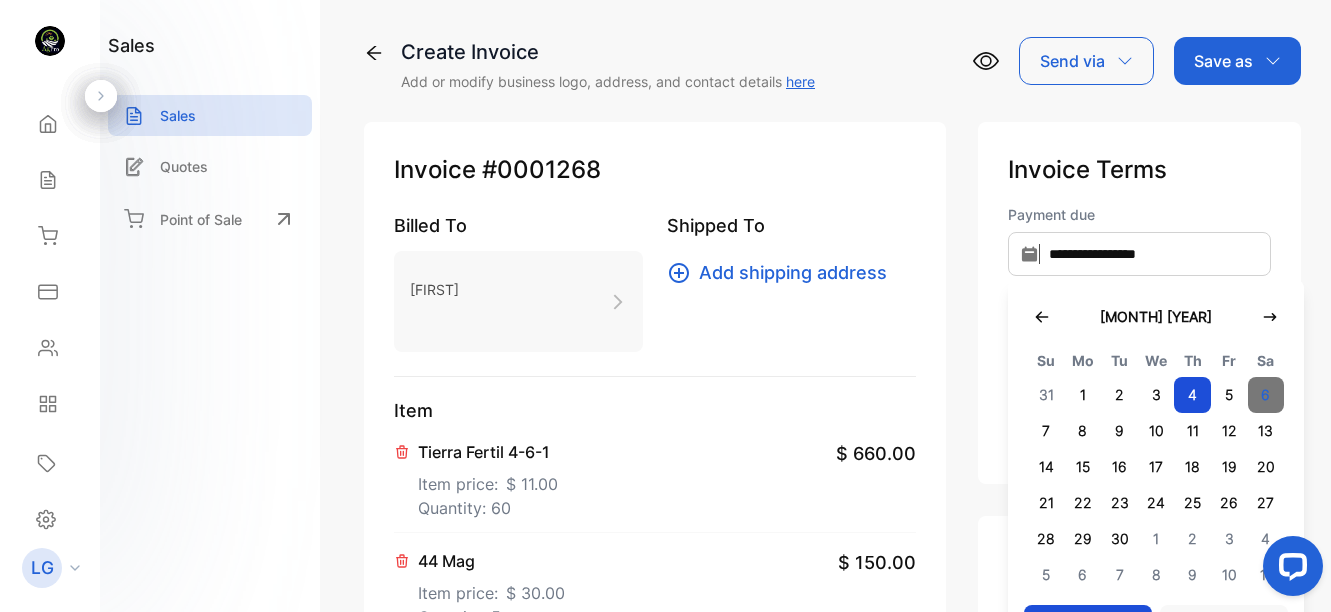 click on "6" at bounding box center [1266, 395] 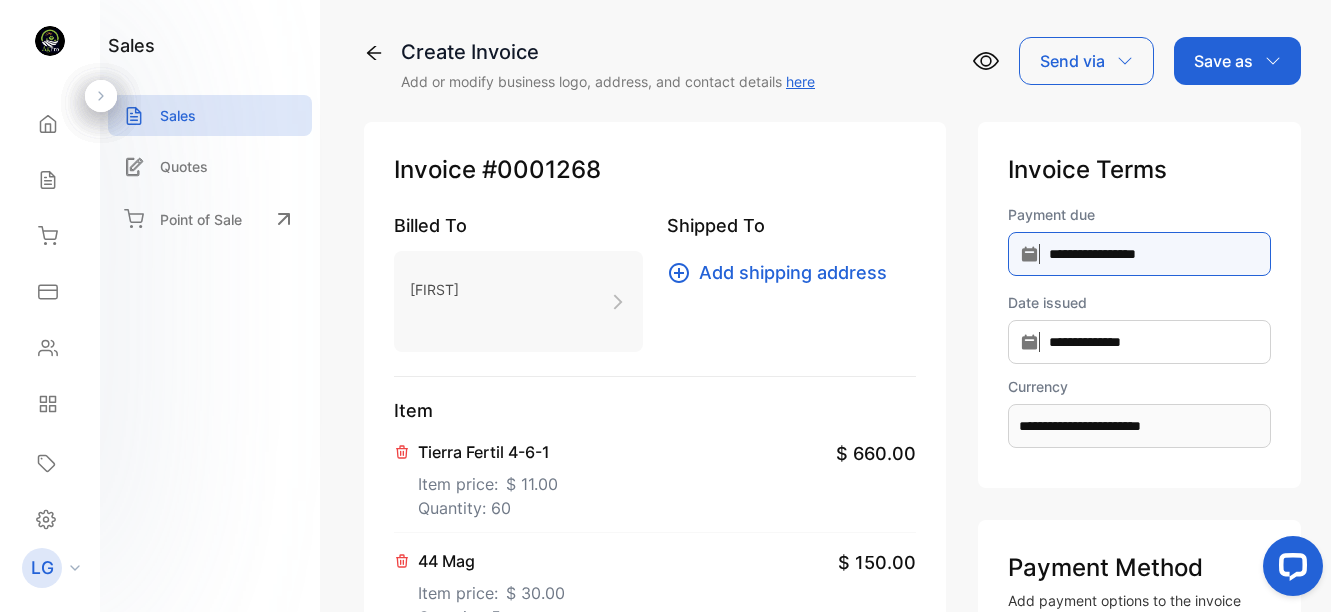 click on "**********" at bounding box center (1139, 254) 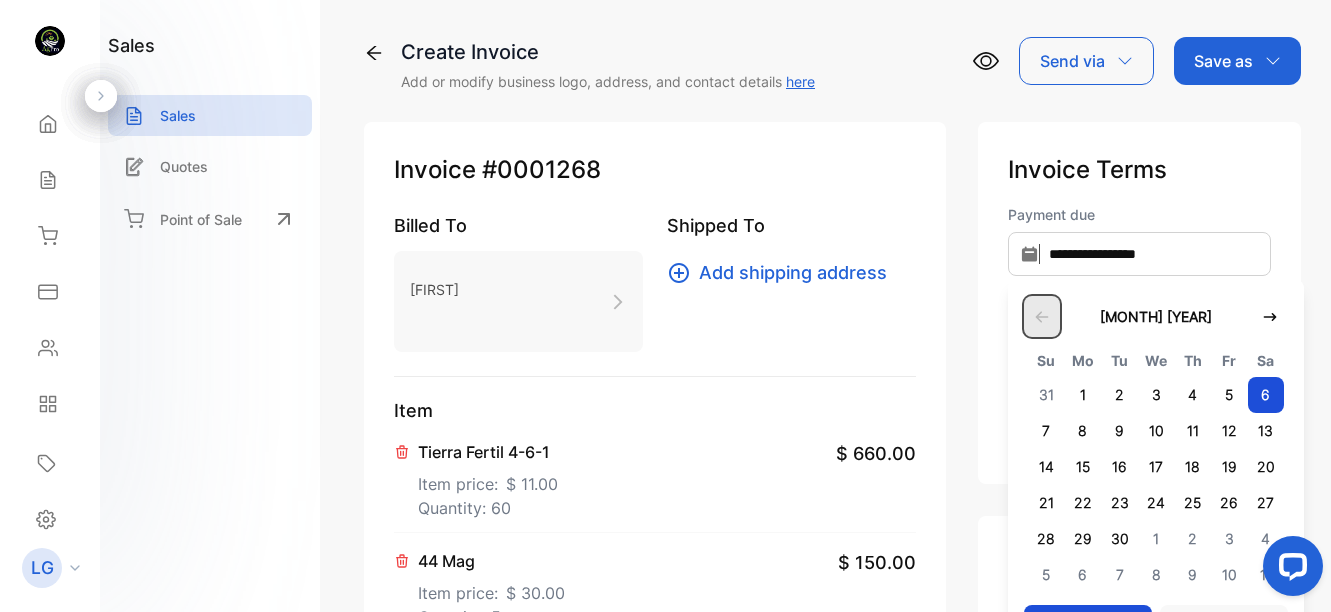 click 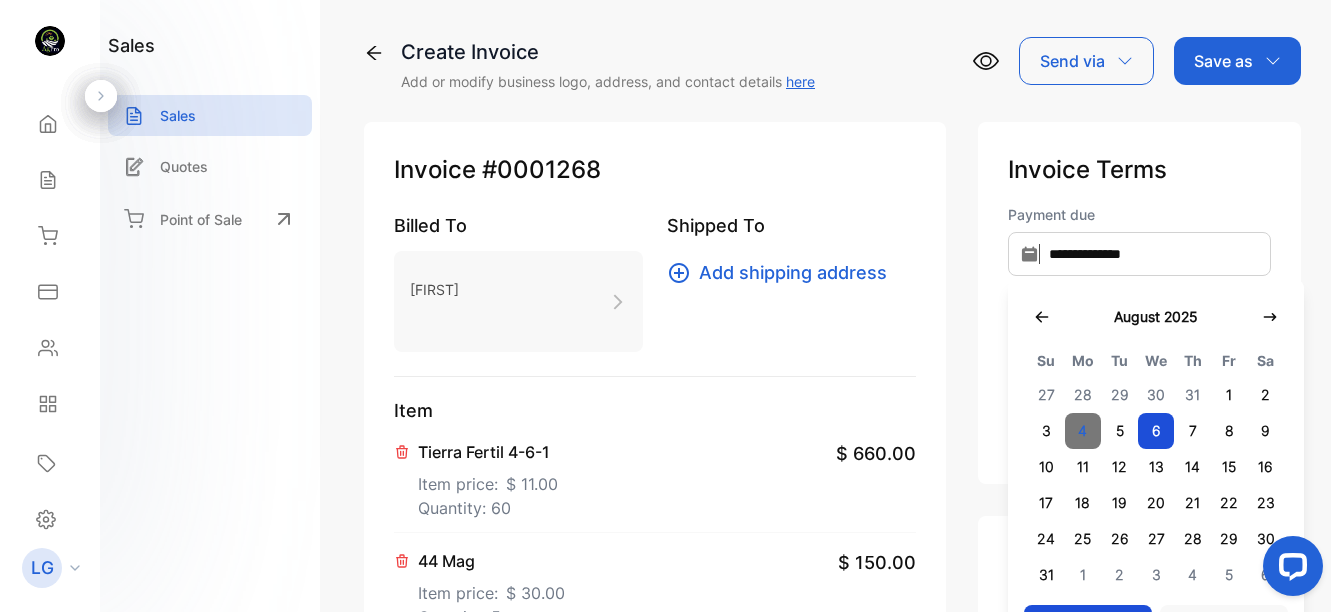 click on "4" at bounding box center (1083, 431) 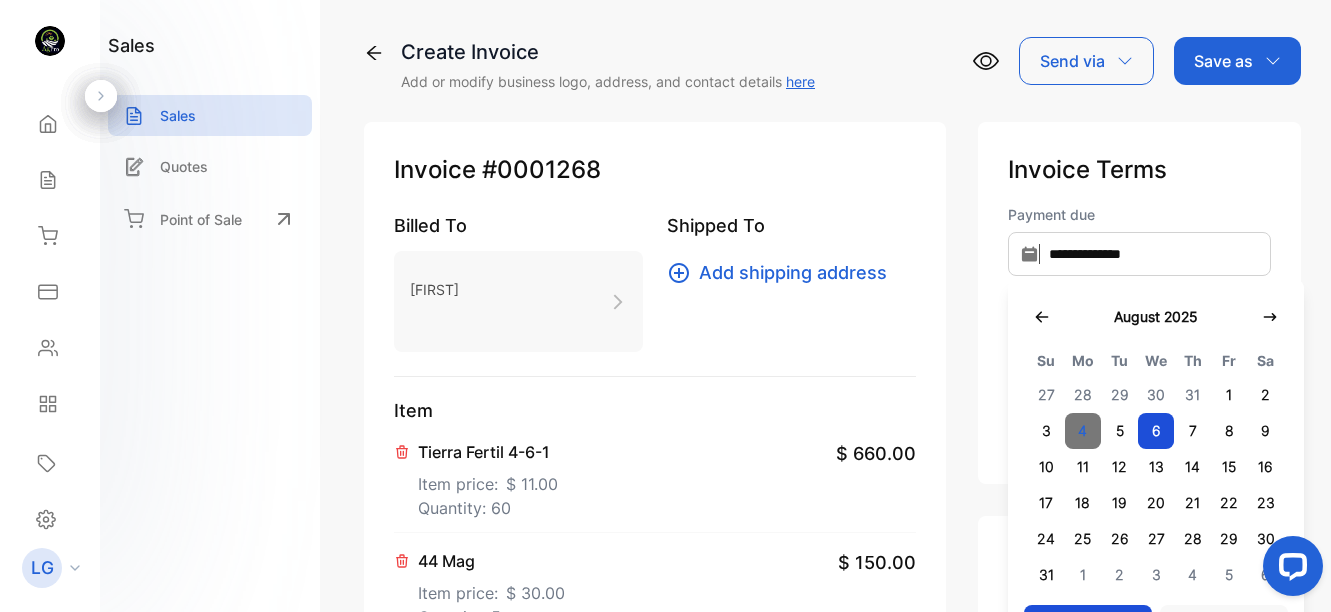 type on "**********" 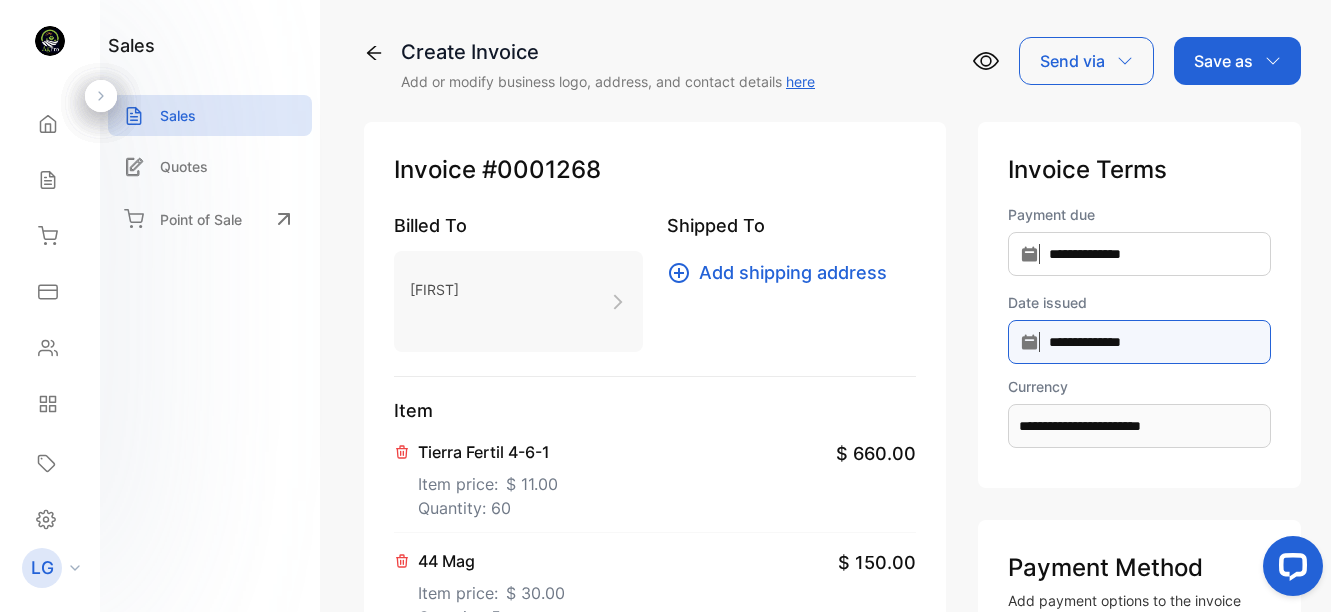click on "**********" at bounding box center [1139, 254] 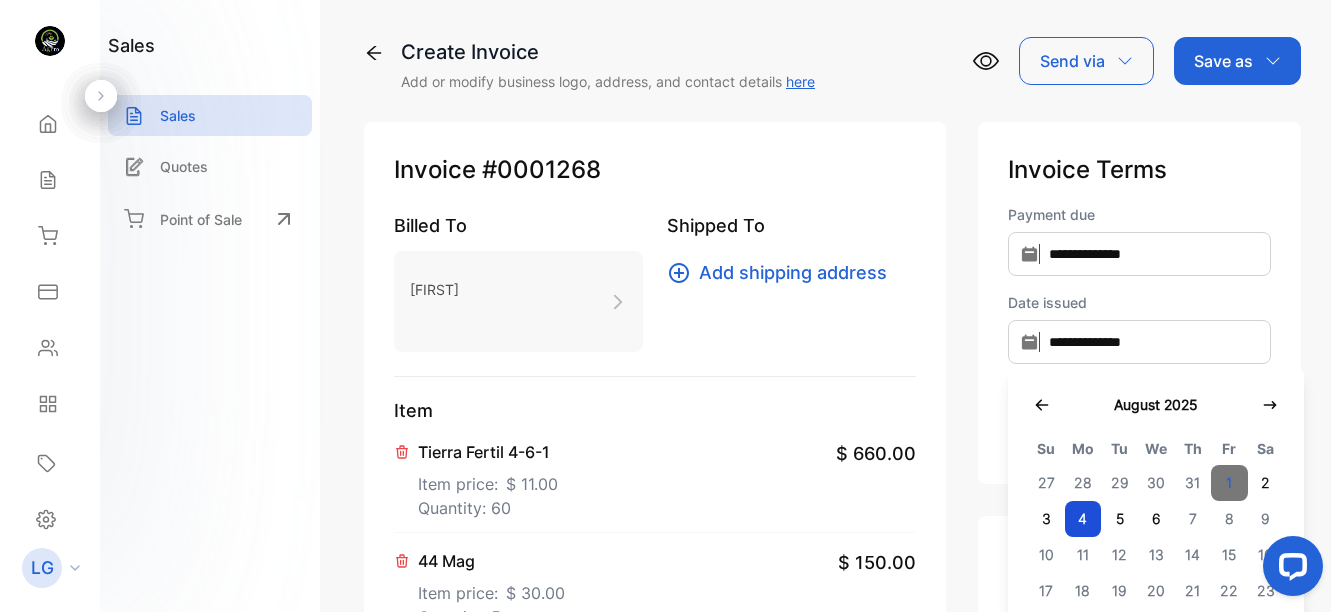 click on "1" at bounding box center (1229, 483) 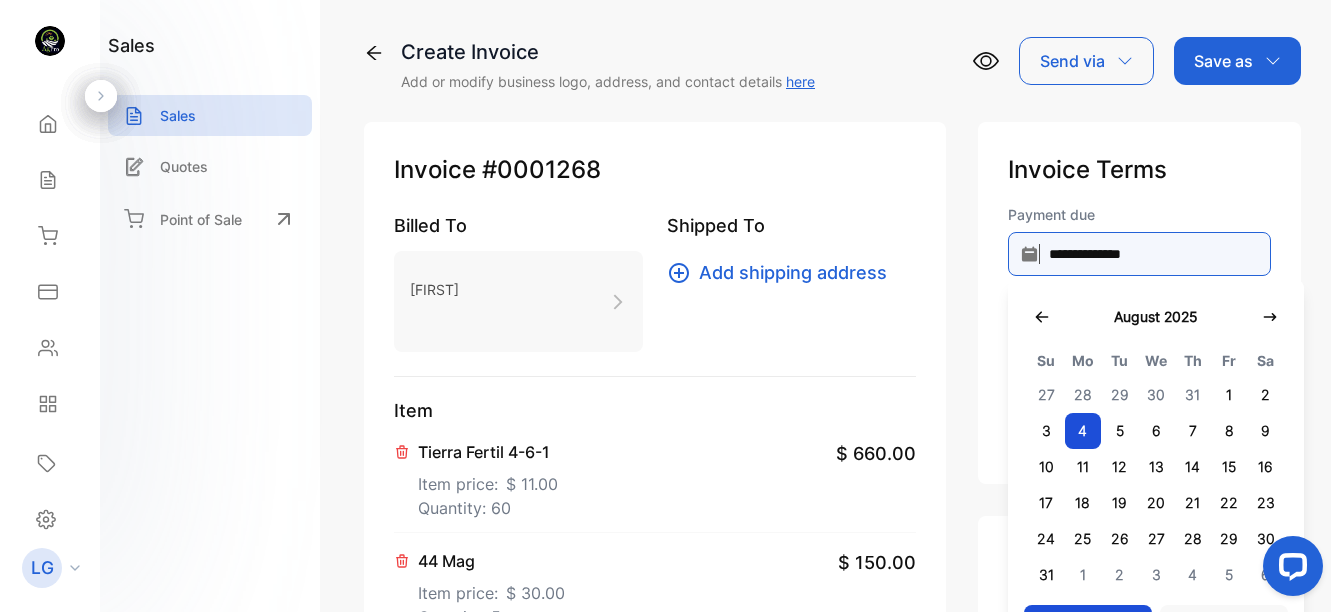 click on "**********" at bounding box center [1139, 254] 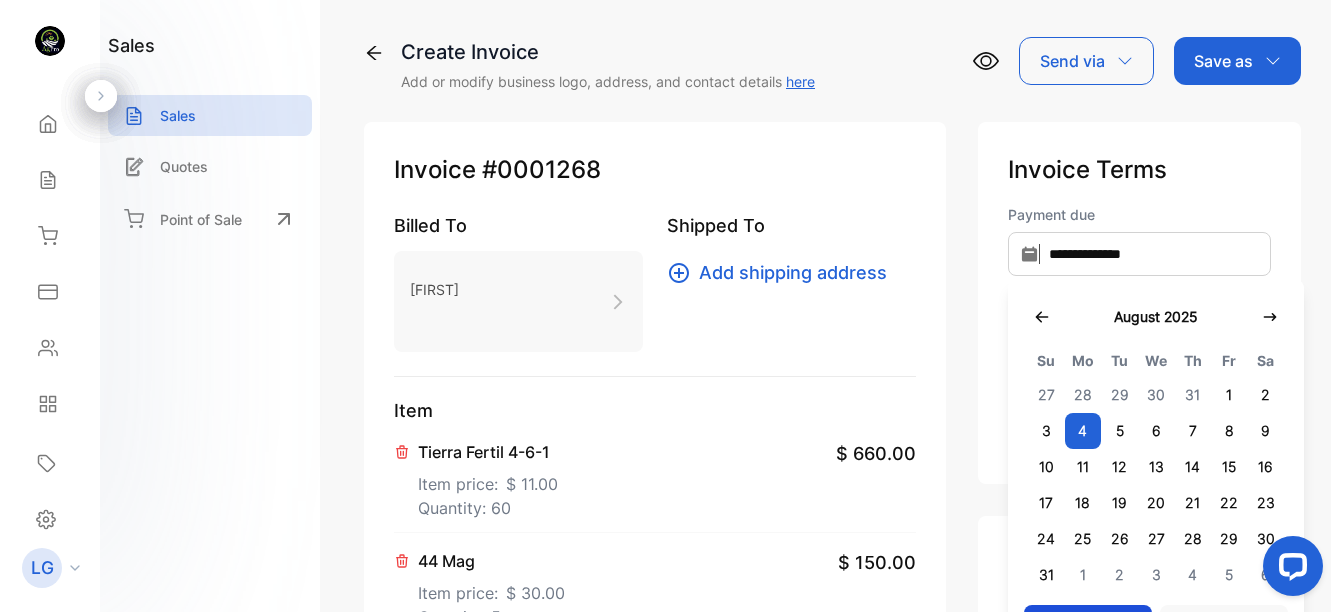 click on "4" at bounding box center (1083, 431) 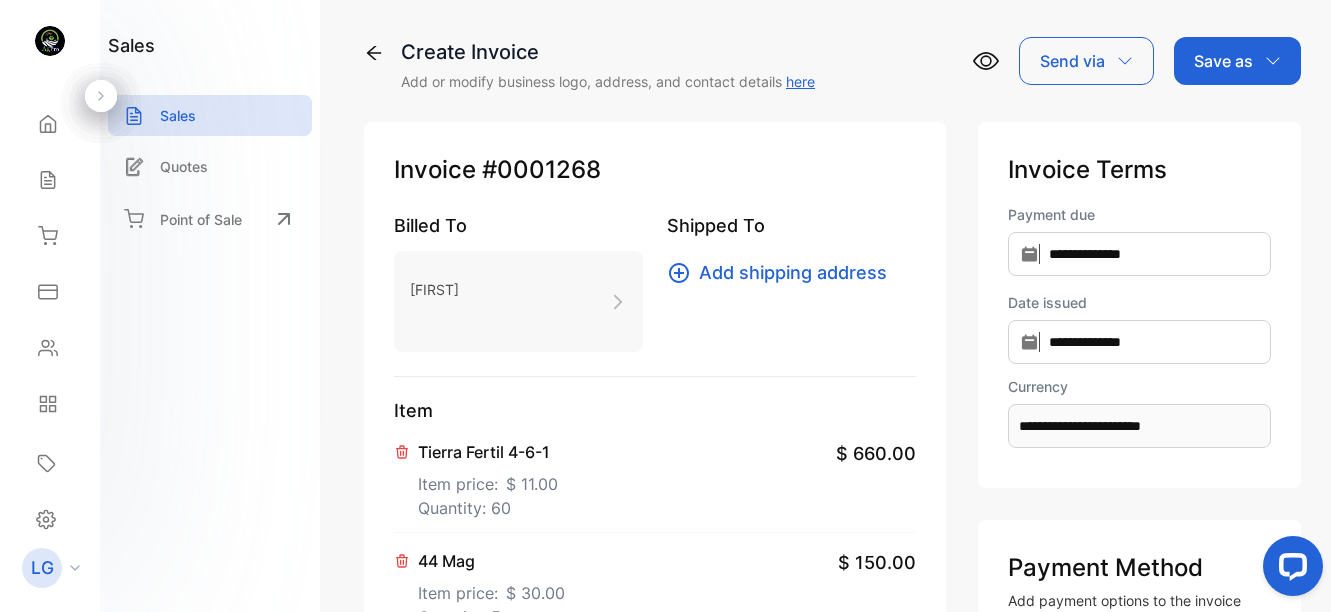 scroll, scrollTop: 536, scrollLeft: 0, axis: vertical 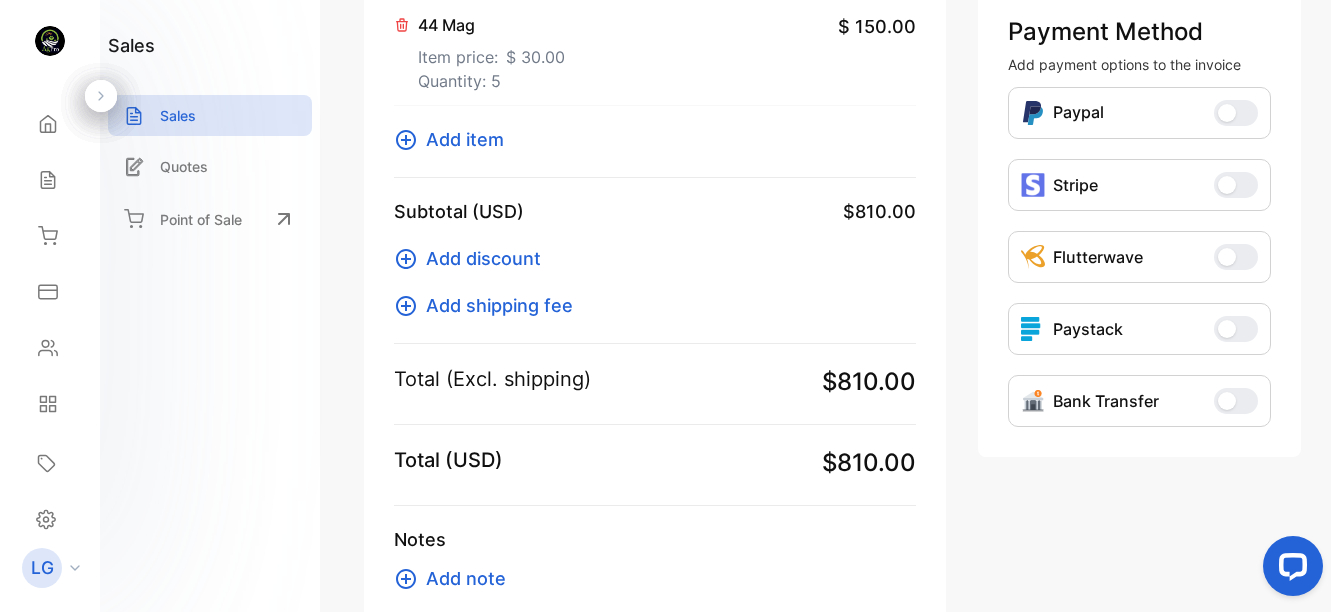 click on "Add item" at bounding box center (465, 139) 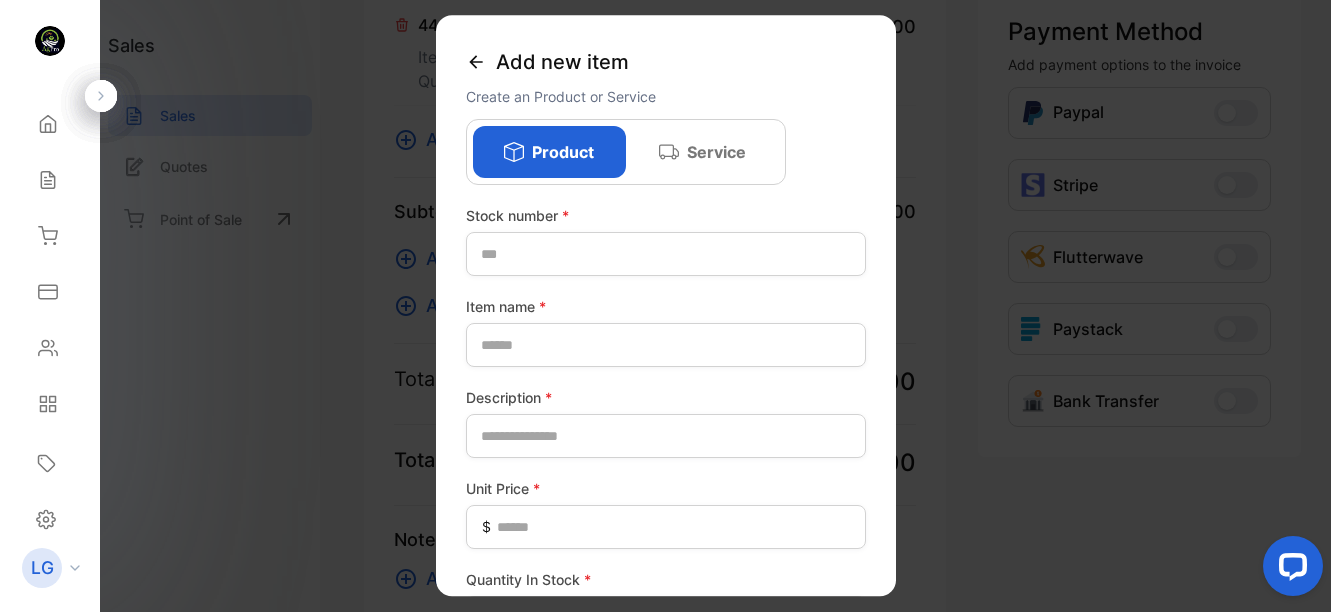 click 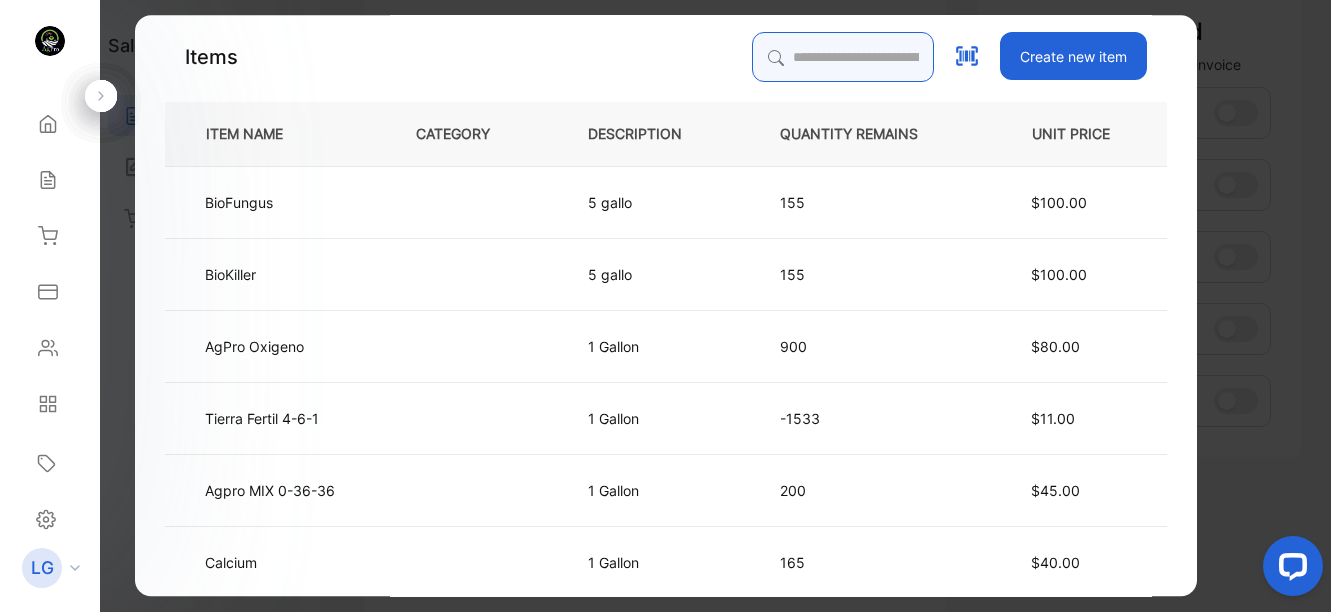 click at bounding box center (843, 57) 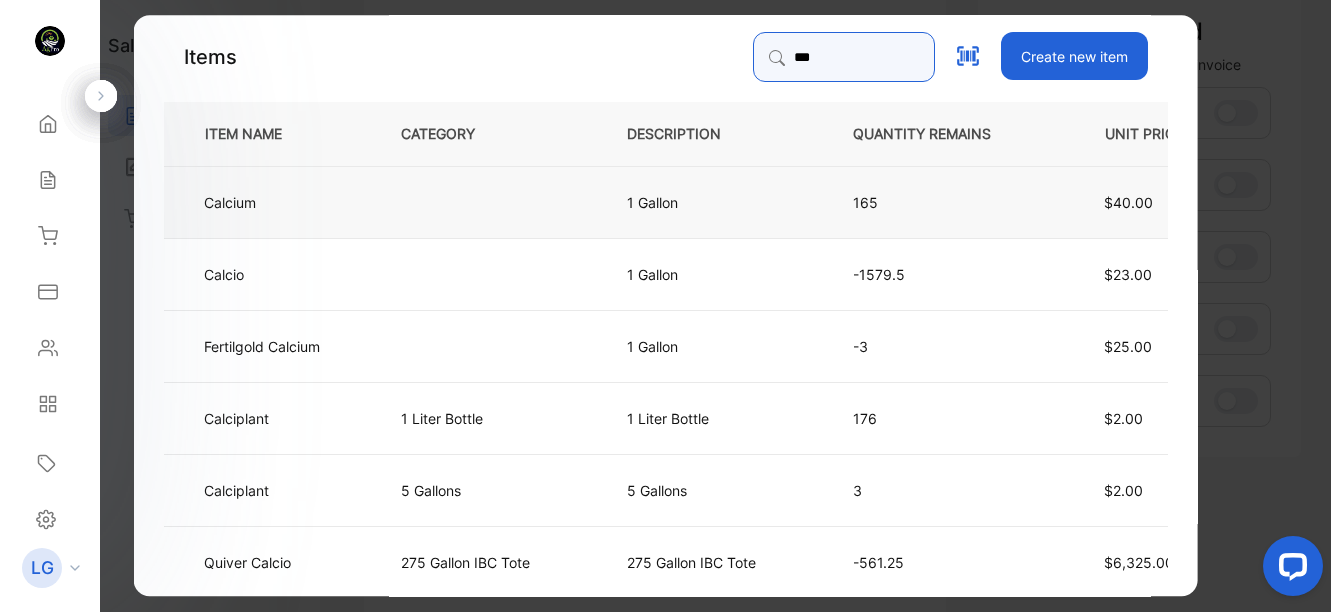 type on "***" 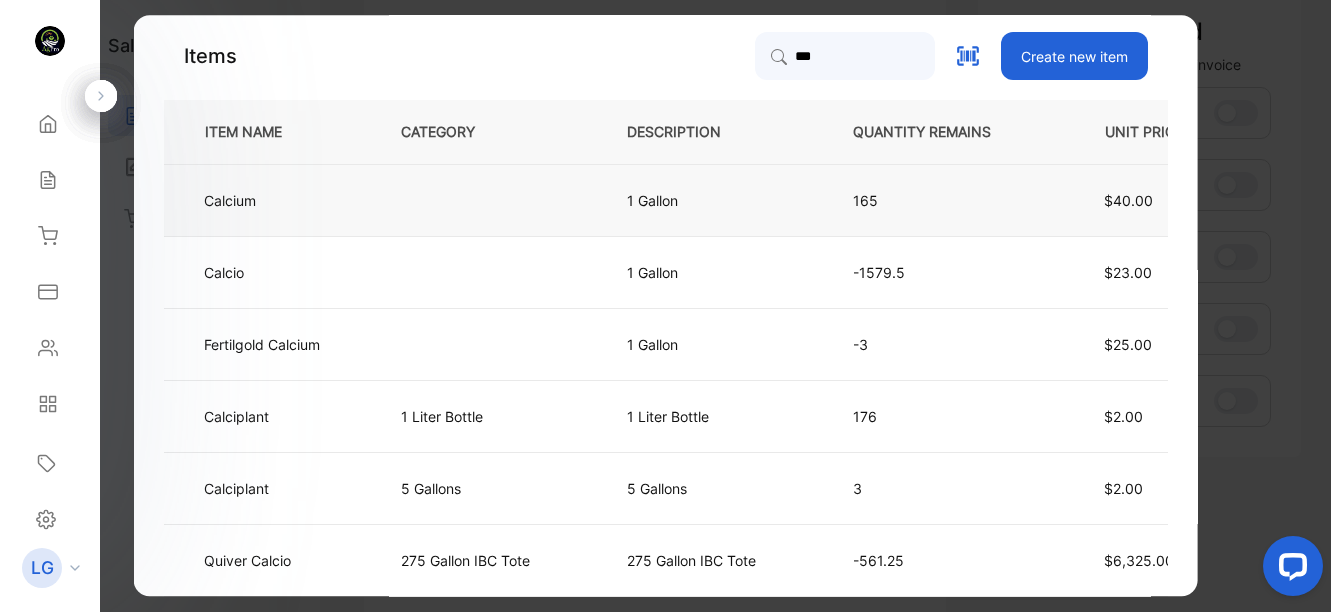 click at bounding box center (480, 200) 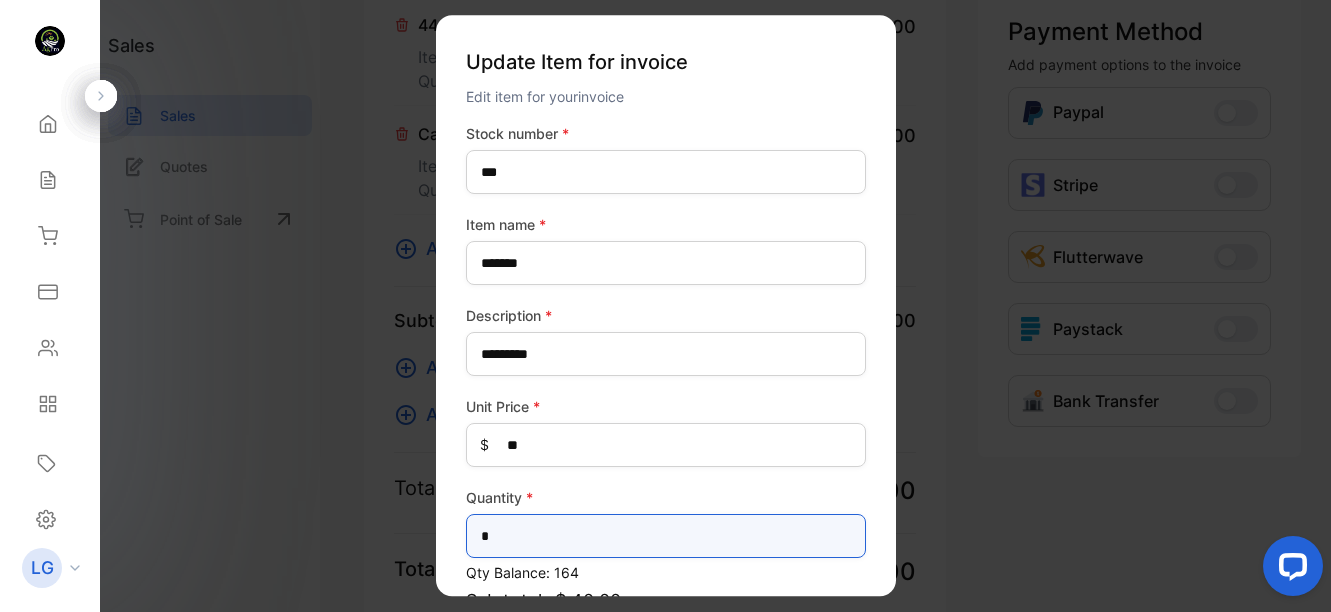 click on "*" at bounding box center [666, 536] 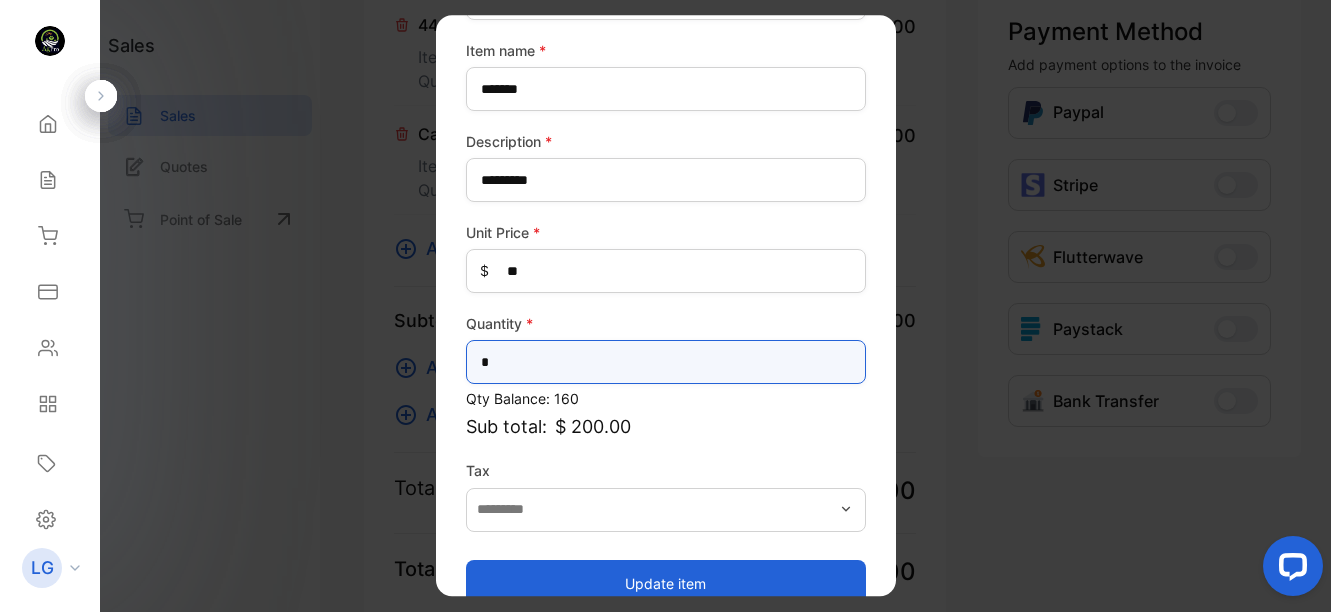 scroll, scrollTop: 210, scrollLeft: 0, axis: vertical 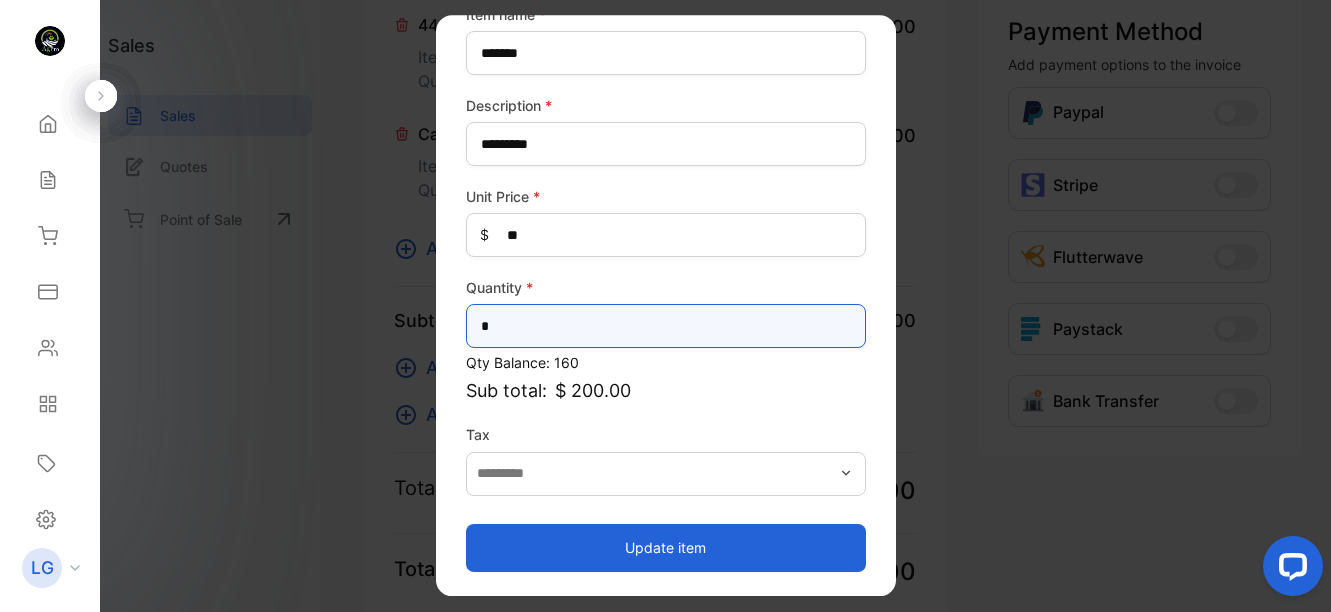 type on "*" 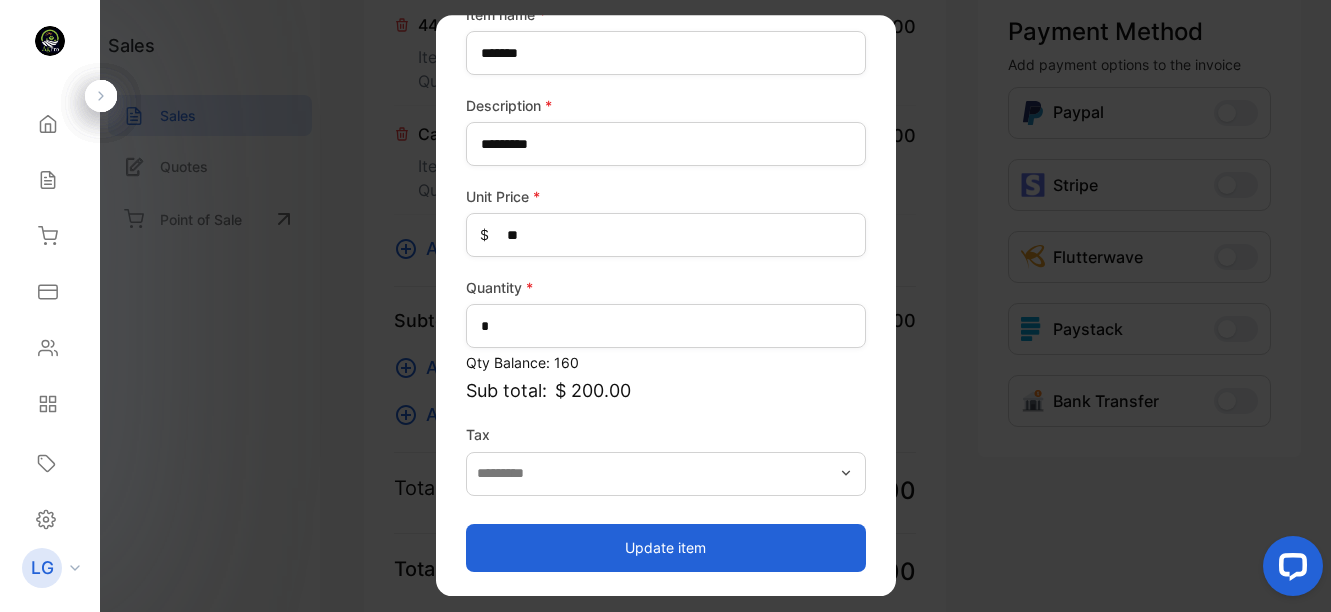 click on "Update item" at bounding box center (666, 548) 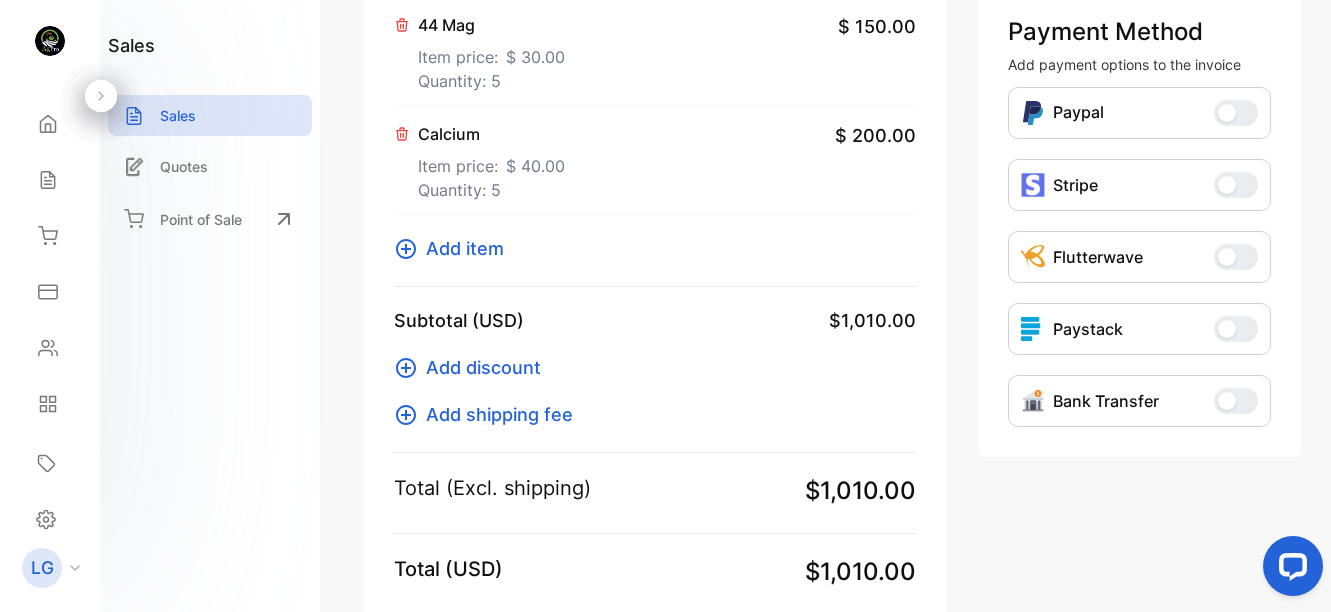 click on "Add item" at bounding box center [465, 248] 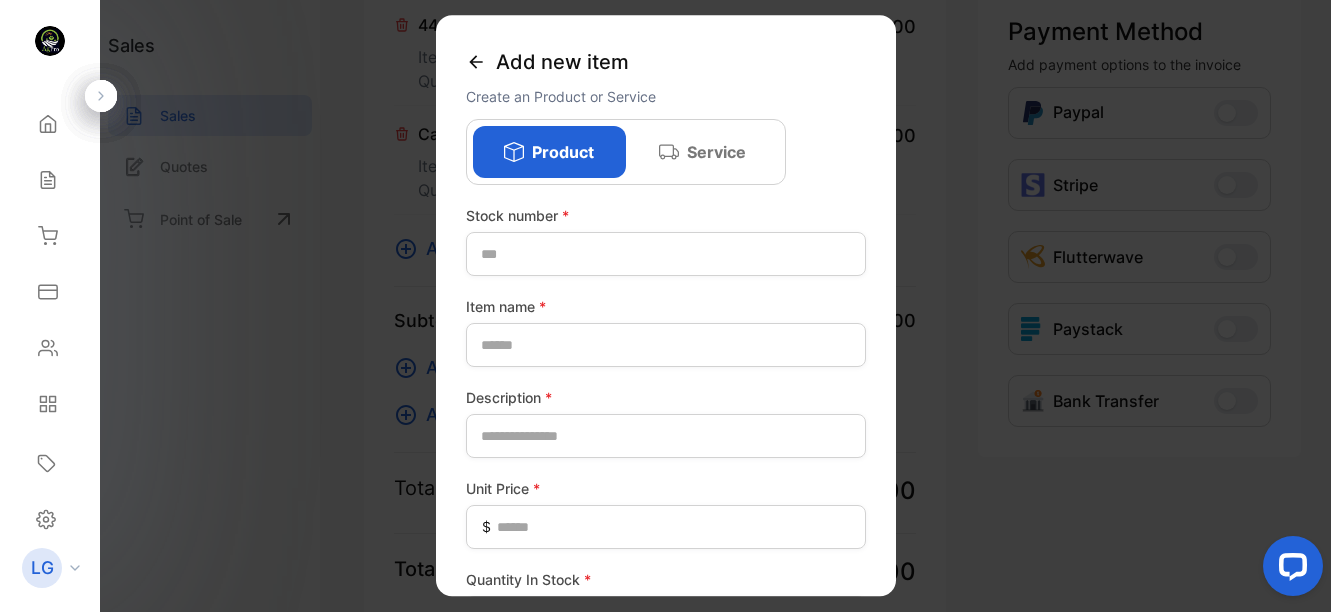 click 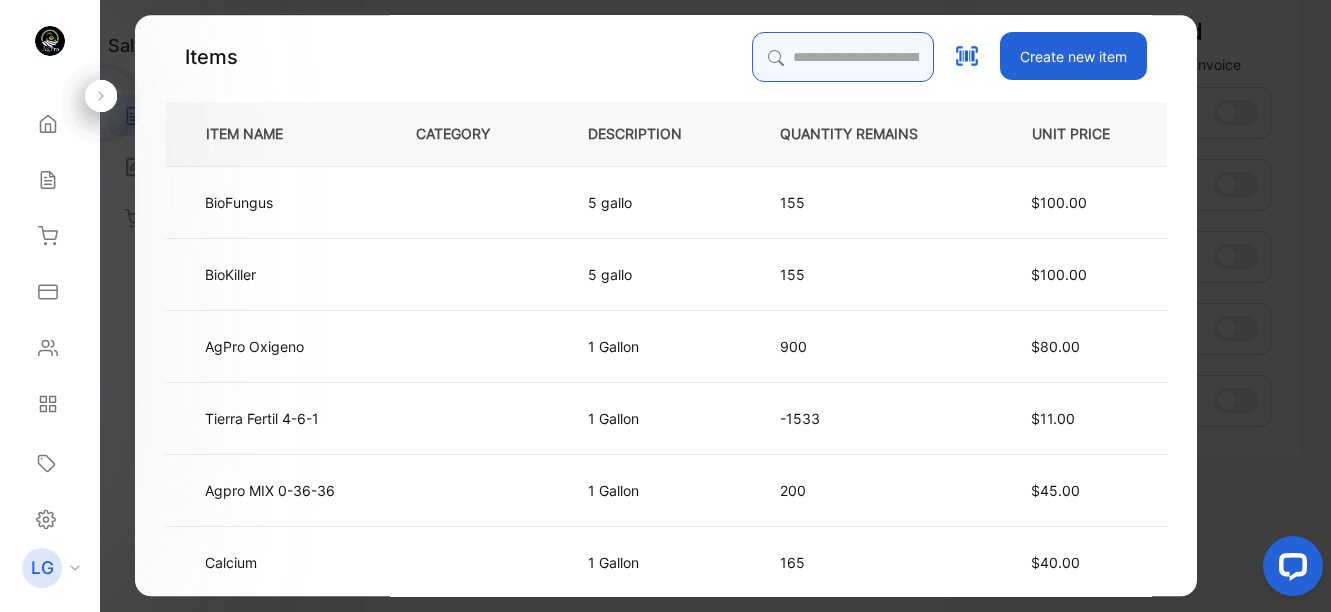 click at bounding box center [843, 57] 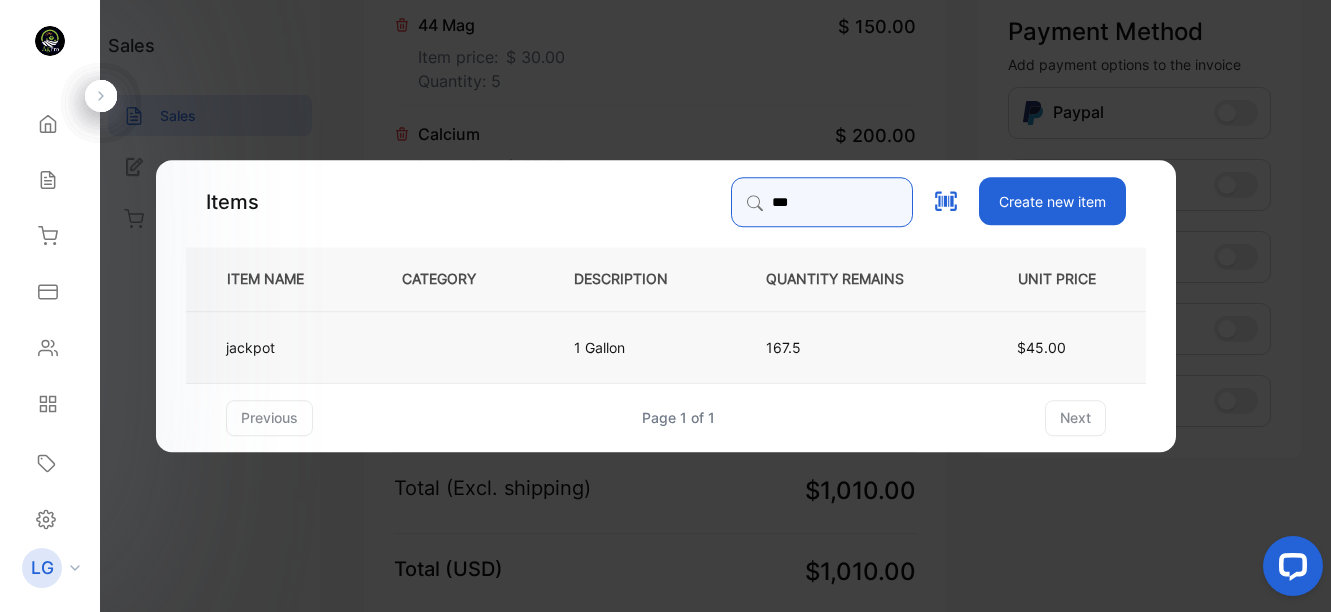 type on "***" 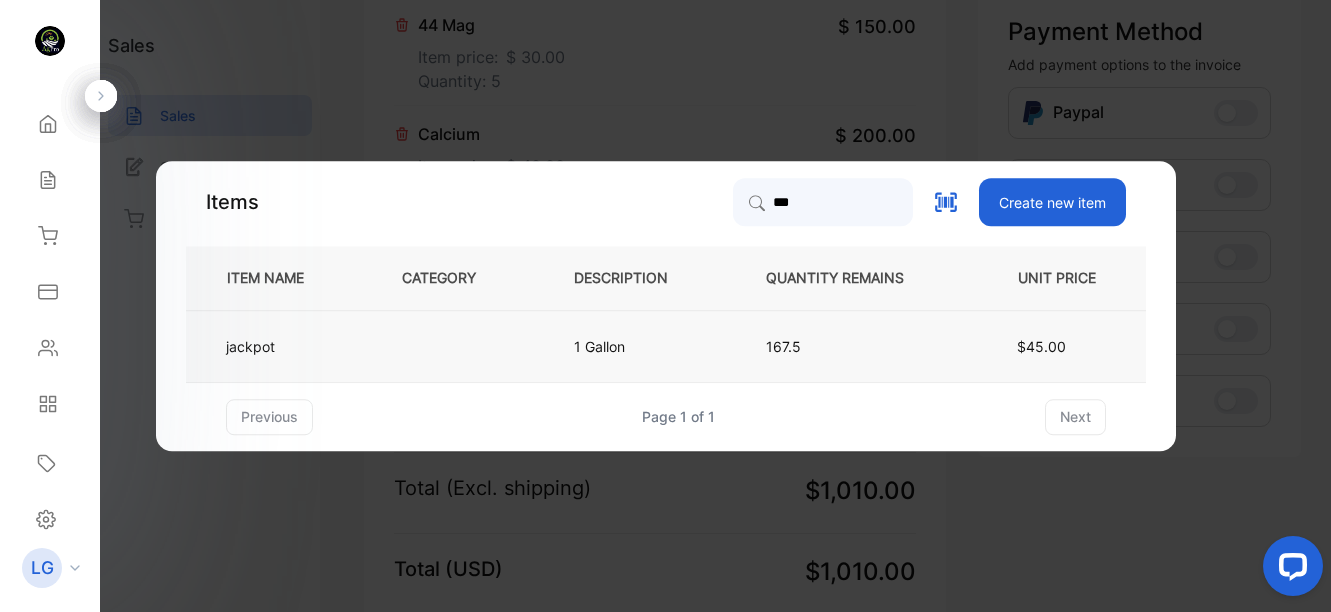 click on "jackpot" at bounding box center [277, 346] 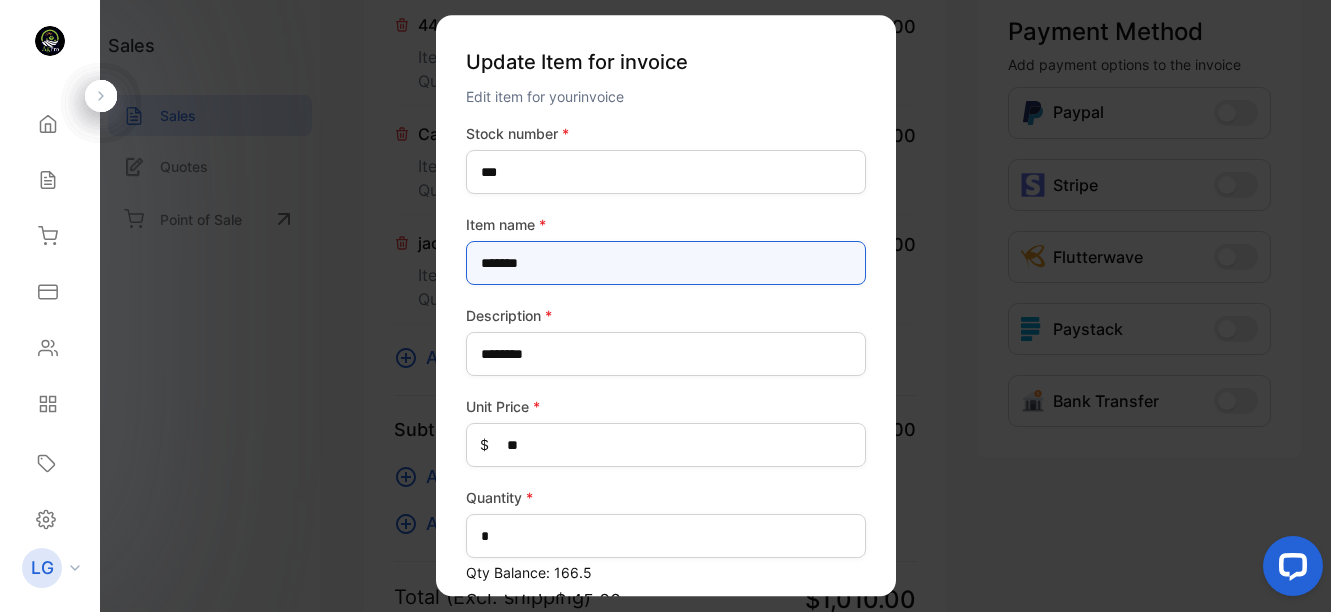 click on "*******" at bounding box center (666, 263) 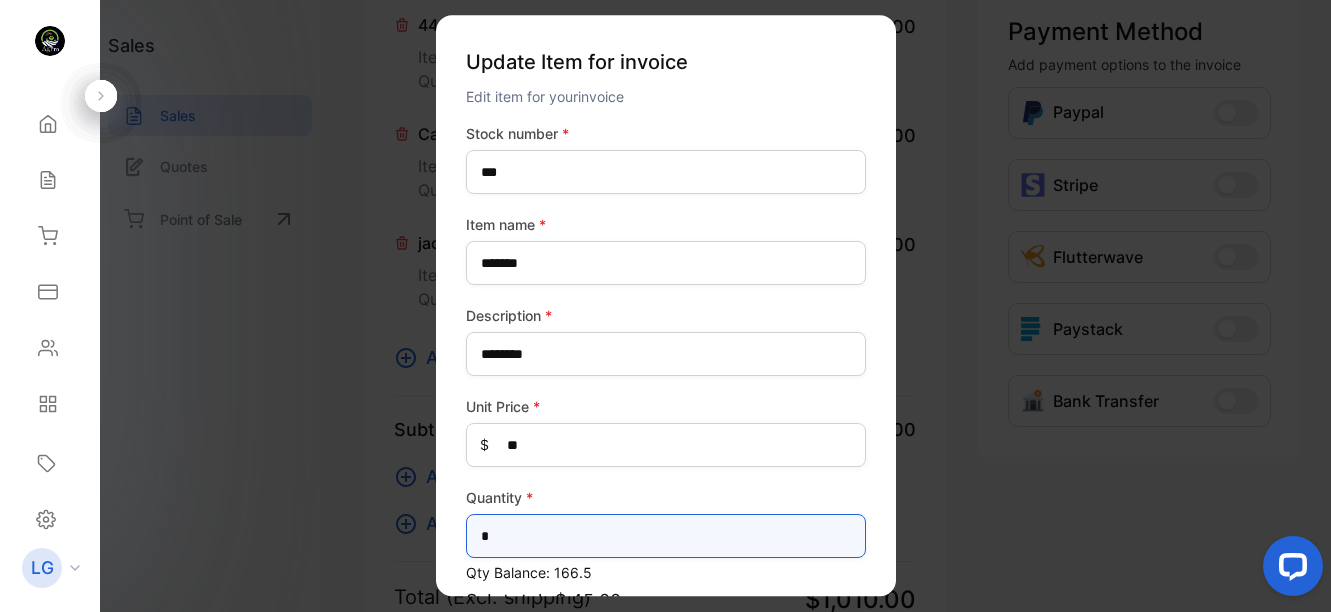 click on "*" at bounding box center (666, 536) 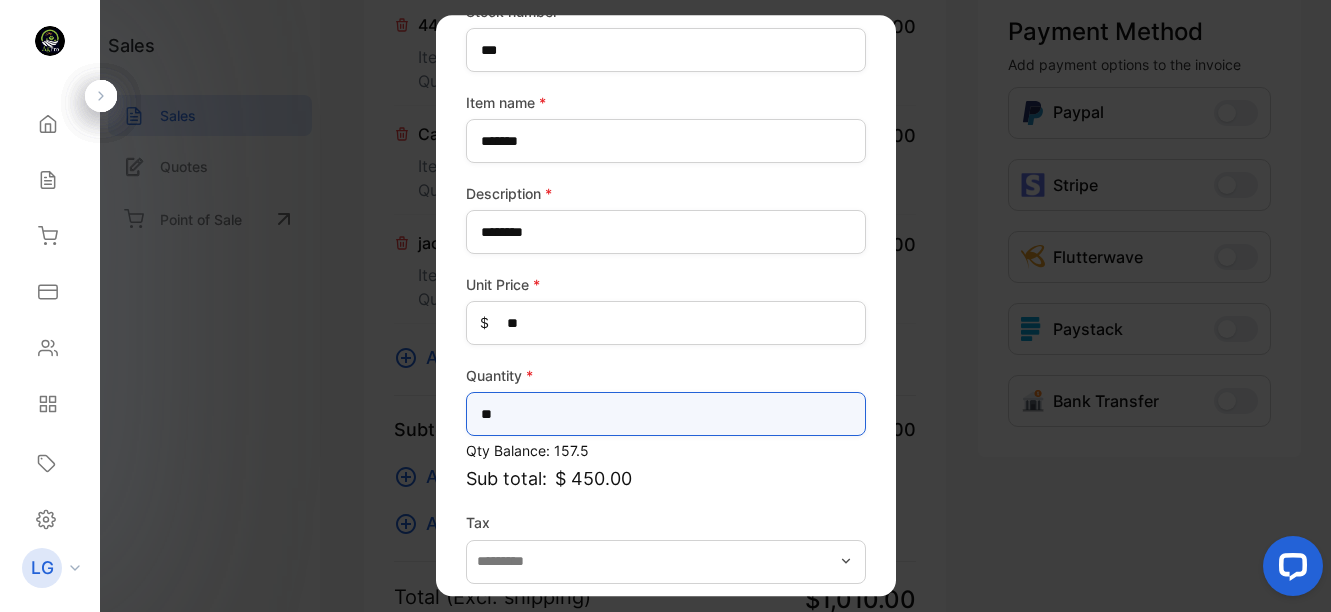 scroll, scrollTop: 210, scrollLeft: 0, axis: vertical 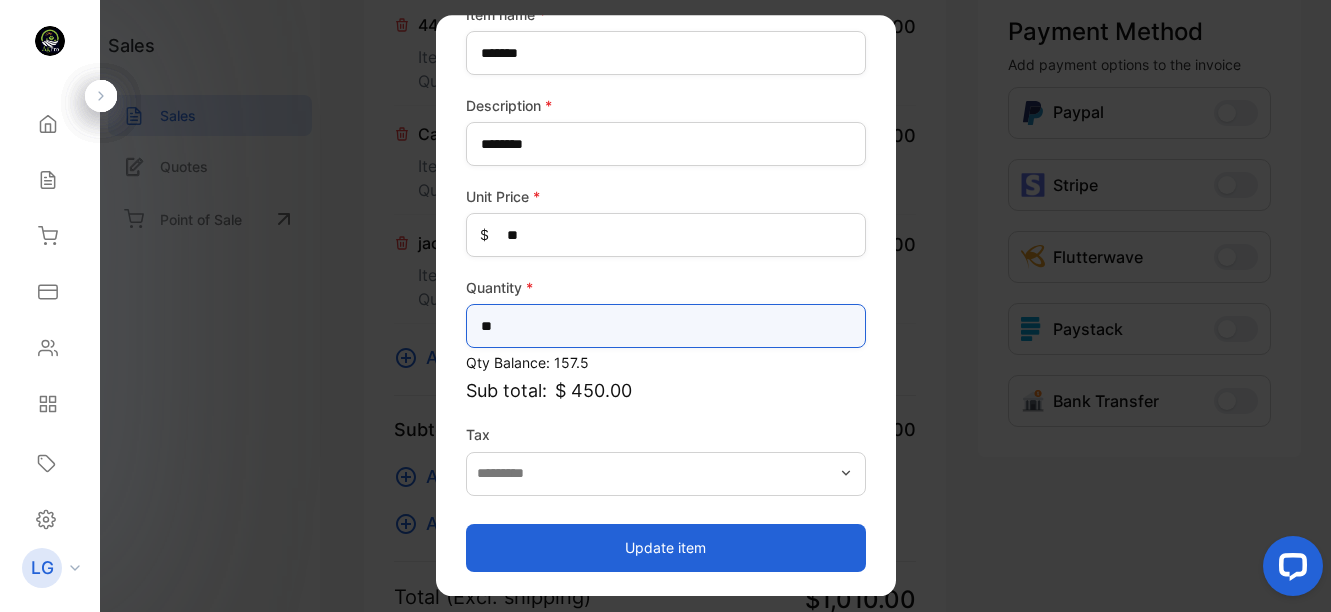 type on "**" 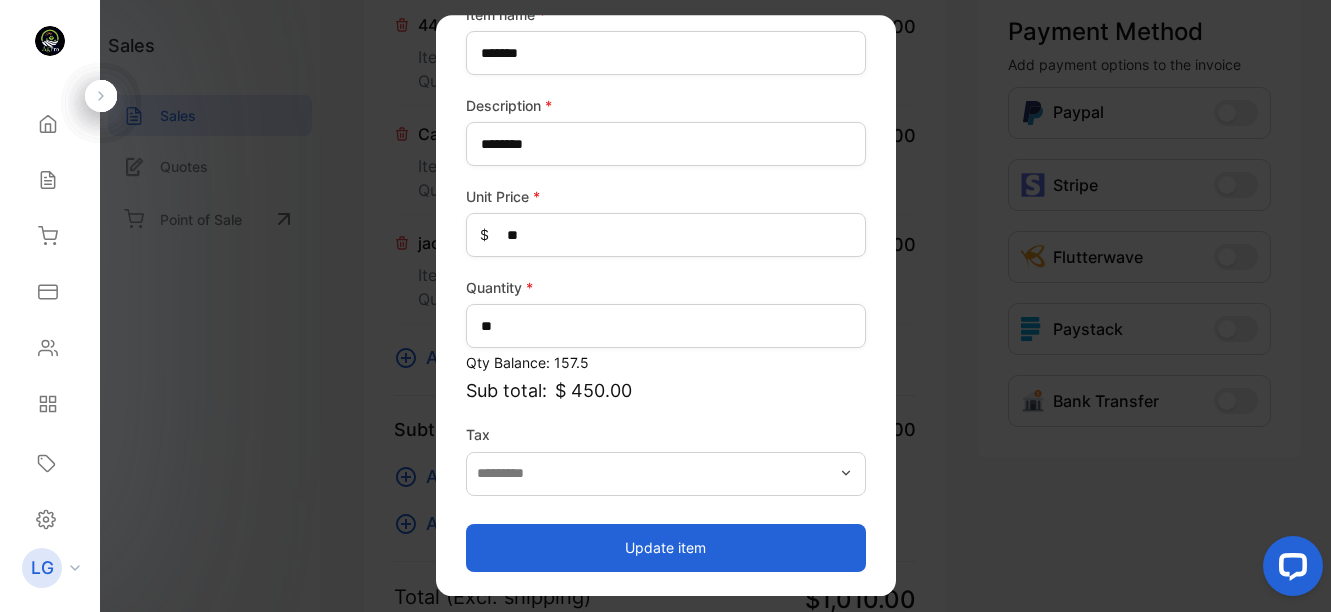 click on "Update item" at bounding box center (666, 548) 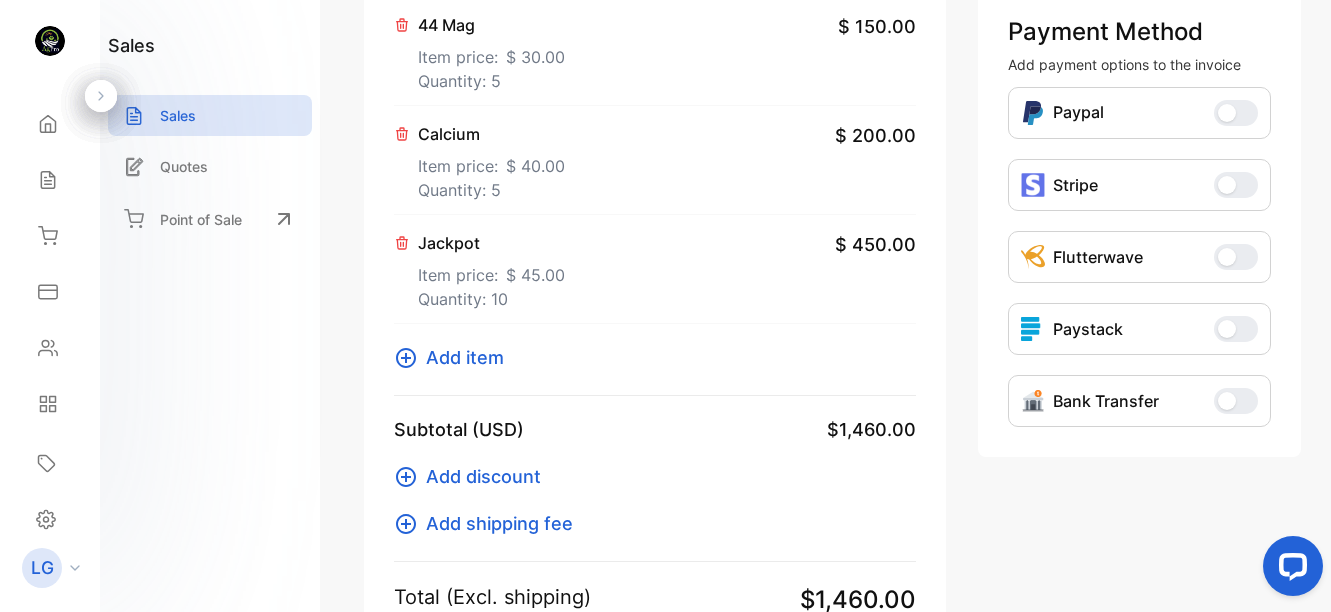 scroll, scrollTop: 878, scrollLeft: 0, axis: vertical 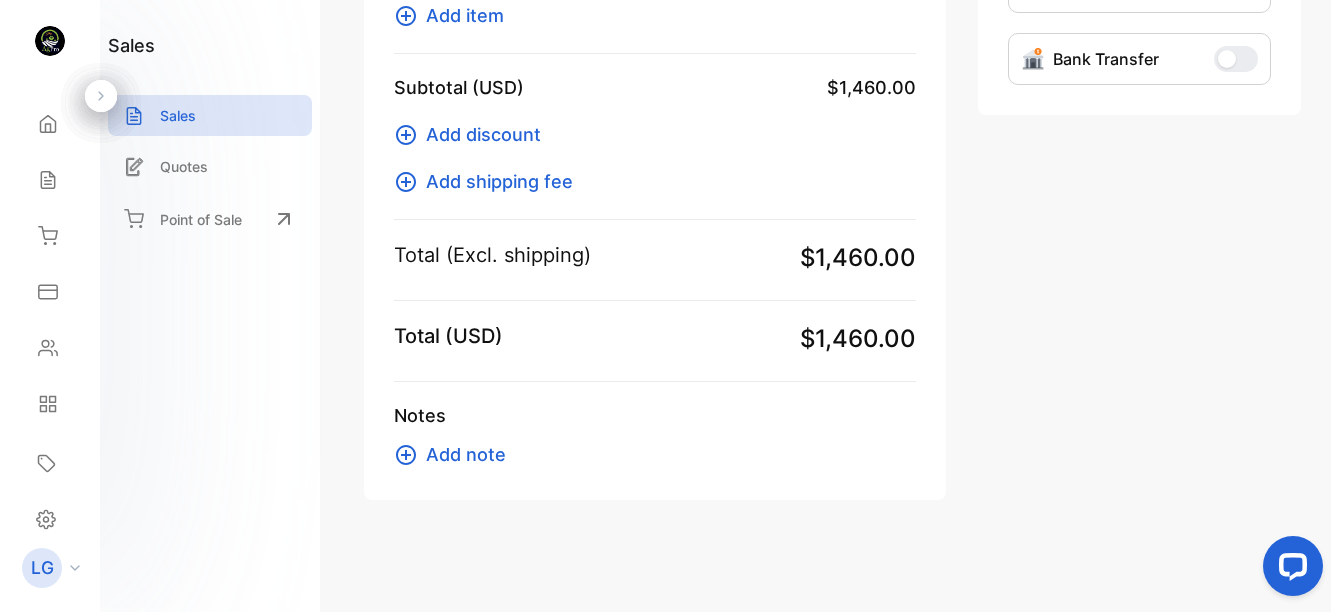 click on "Add note" at bounding box center [466, 454] 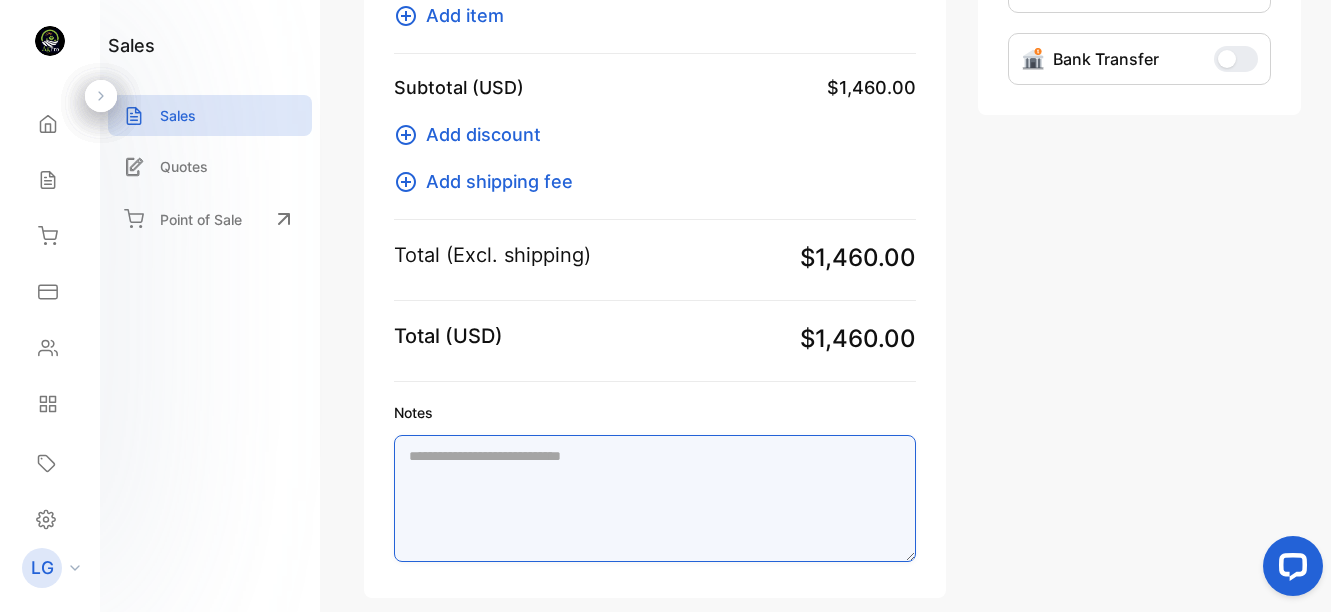 click on "Notes" at bounding box center (655, 498) 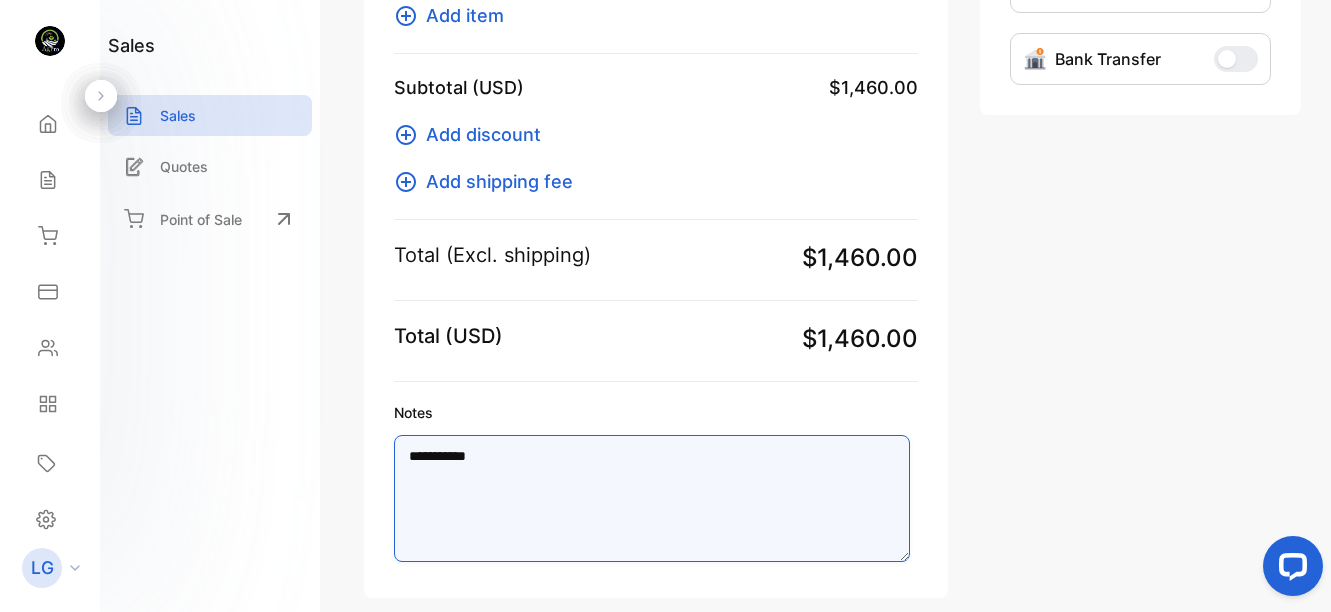 click on "**********" at bounding box center (652, 498) 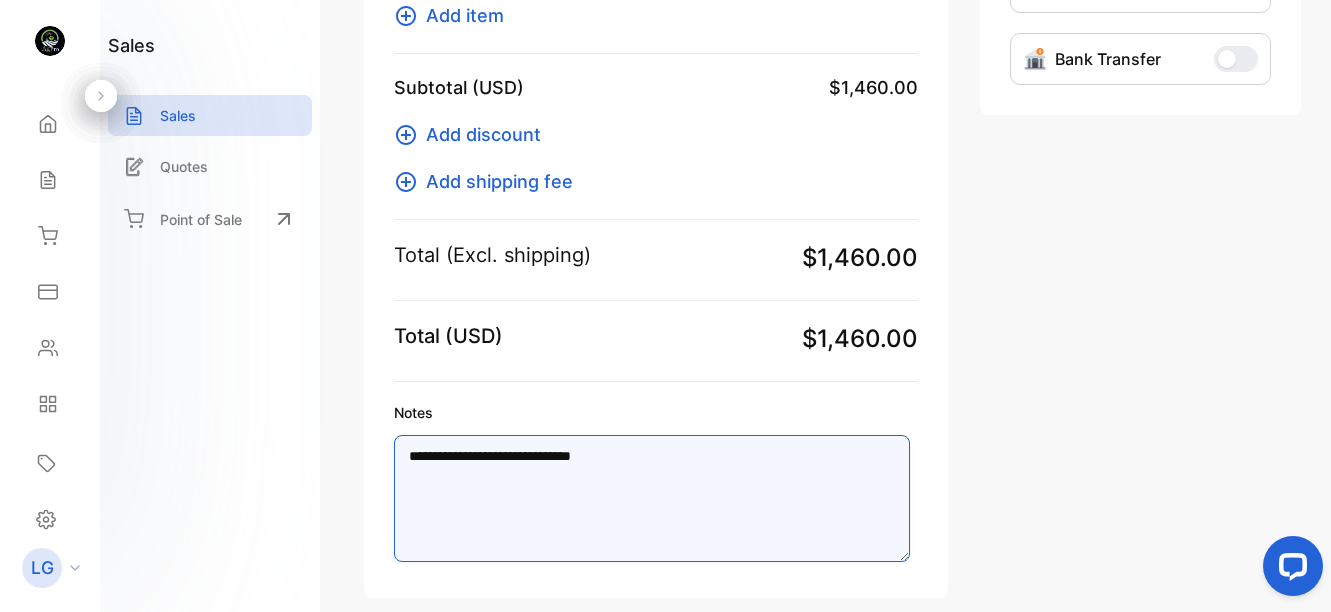 scroll, scrollTop: 343, scrollLeft: 0, axis: vertical 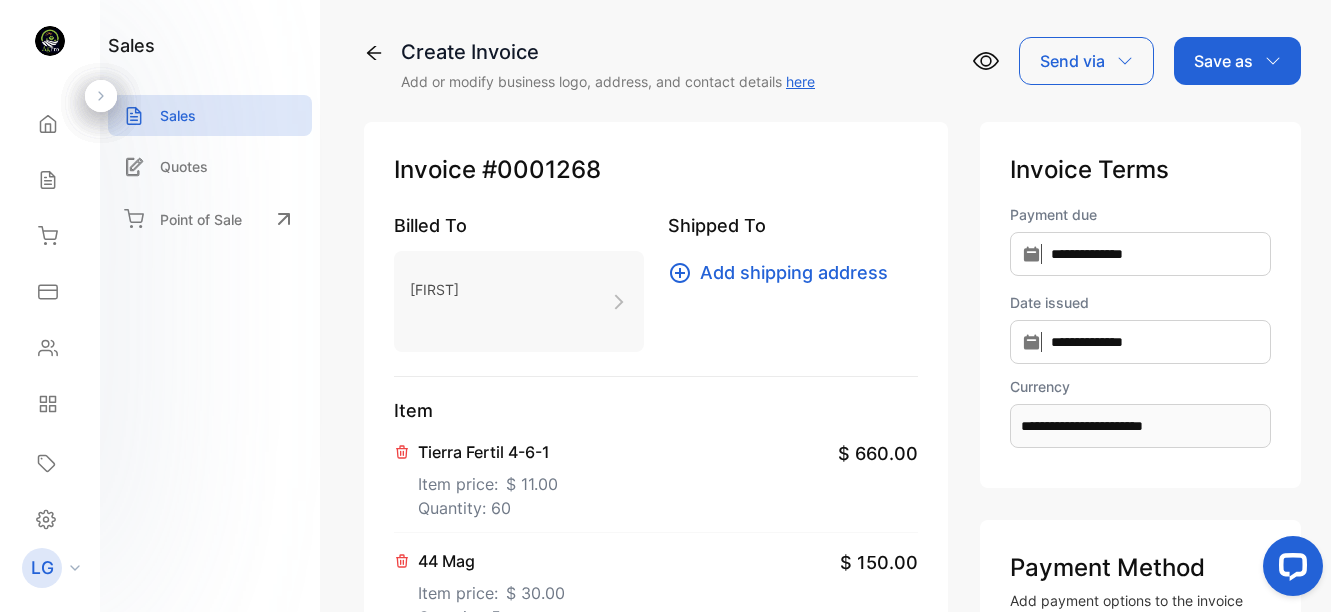 click on "Save as" at bounding box center (1237, 61) 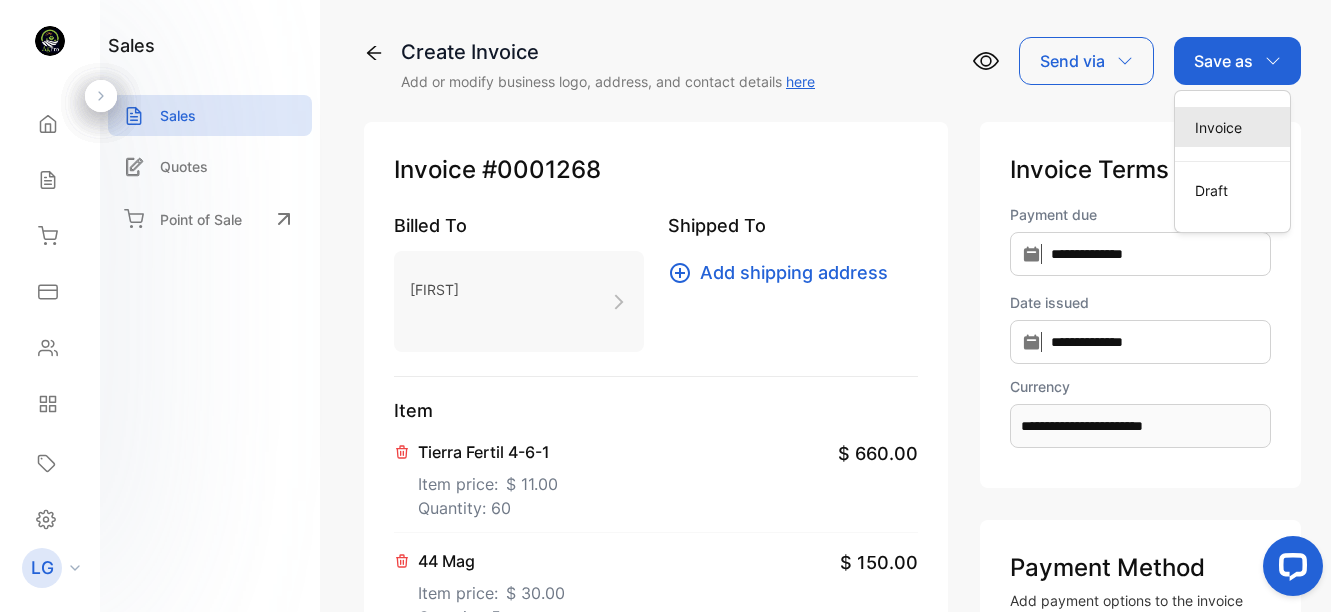 click on "Invoice" at bounding box center (1232, 127) 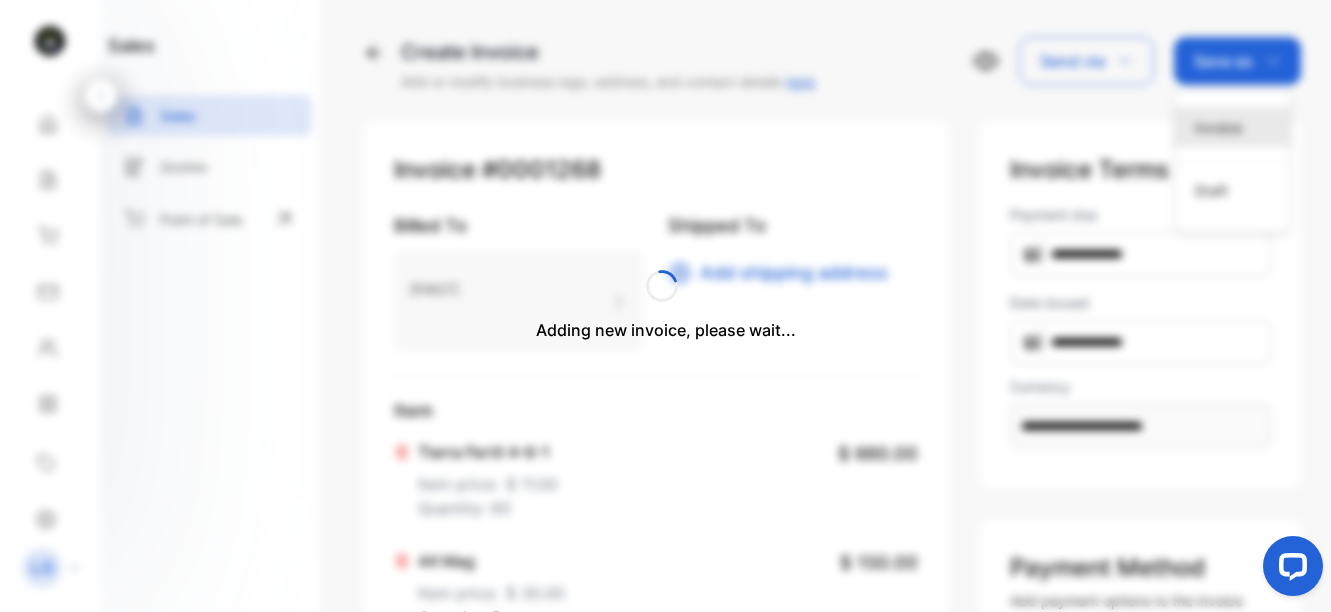 type 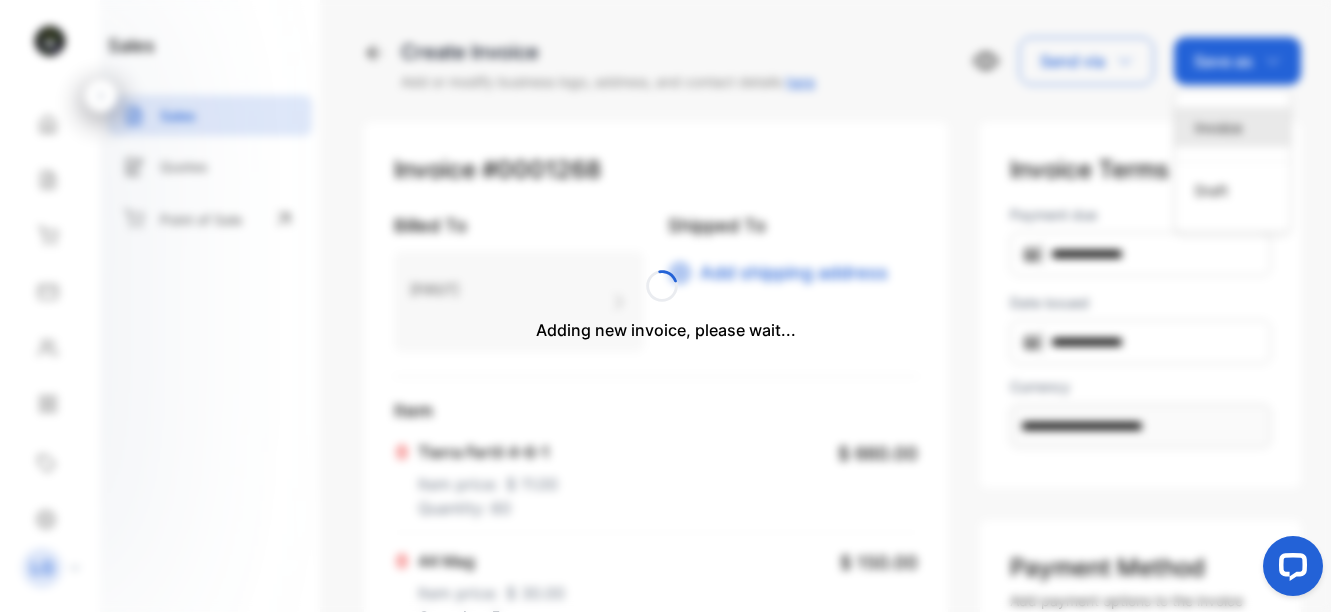 type 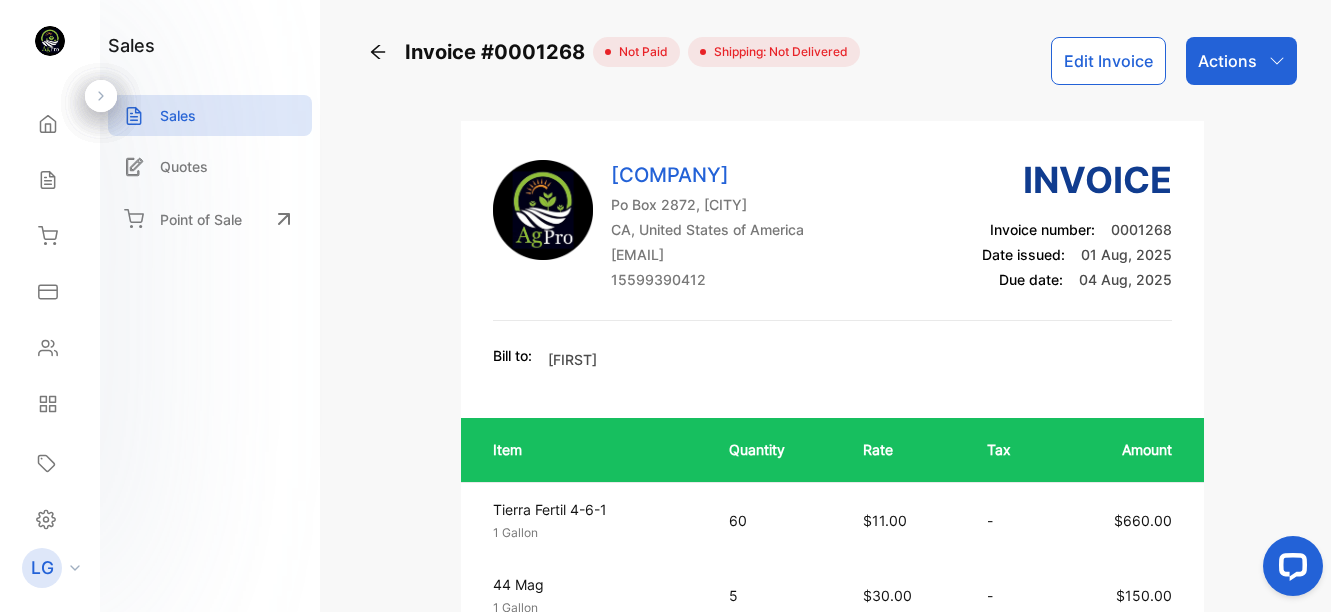 click on "Actions" at bounding box center [1227, 61] 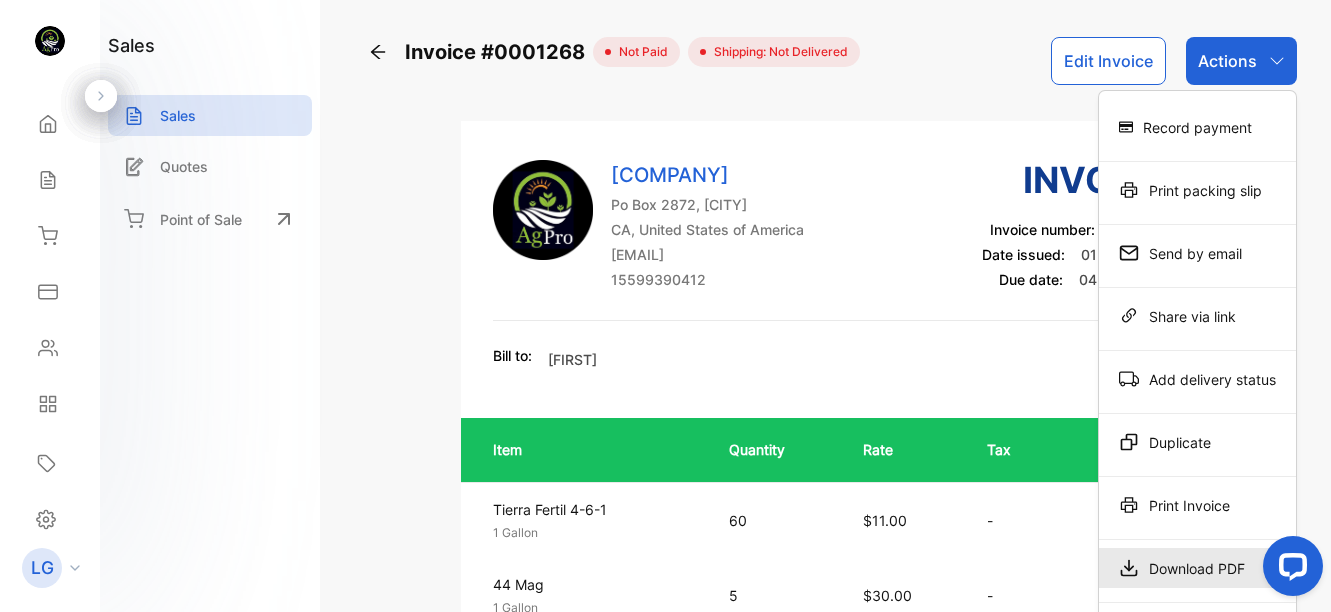 click on "Download PDF" at bounding box center (1197, 568) 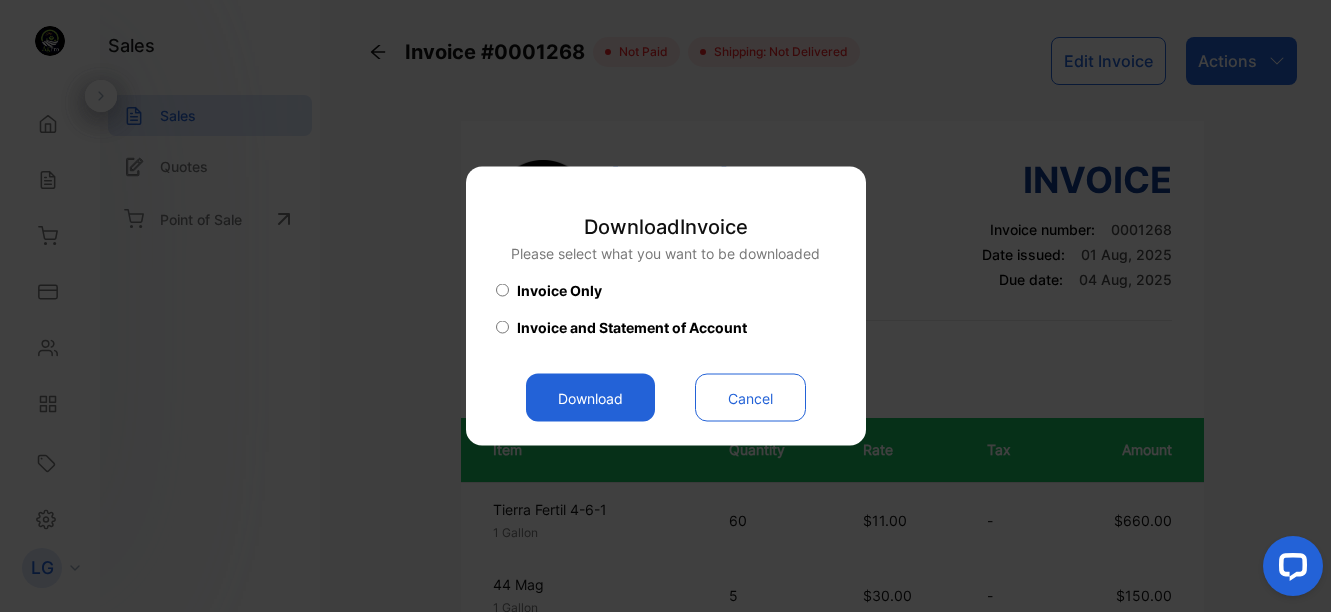 click on "Download" at bounding box center (590, 398) 